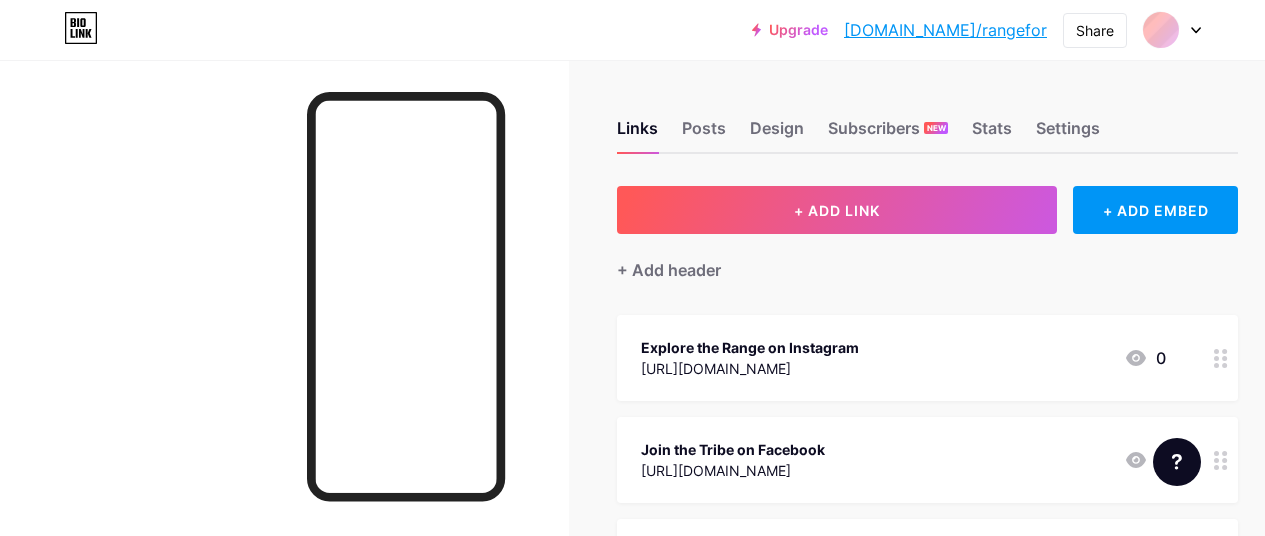 scroll, scrollTop: 0, scrollLeft: 0, axis: both 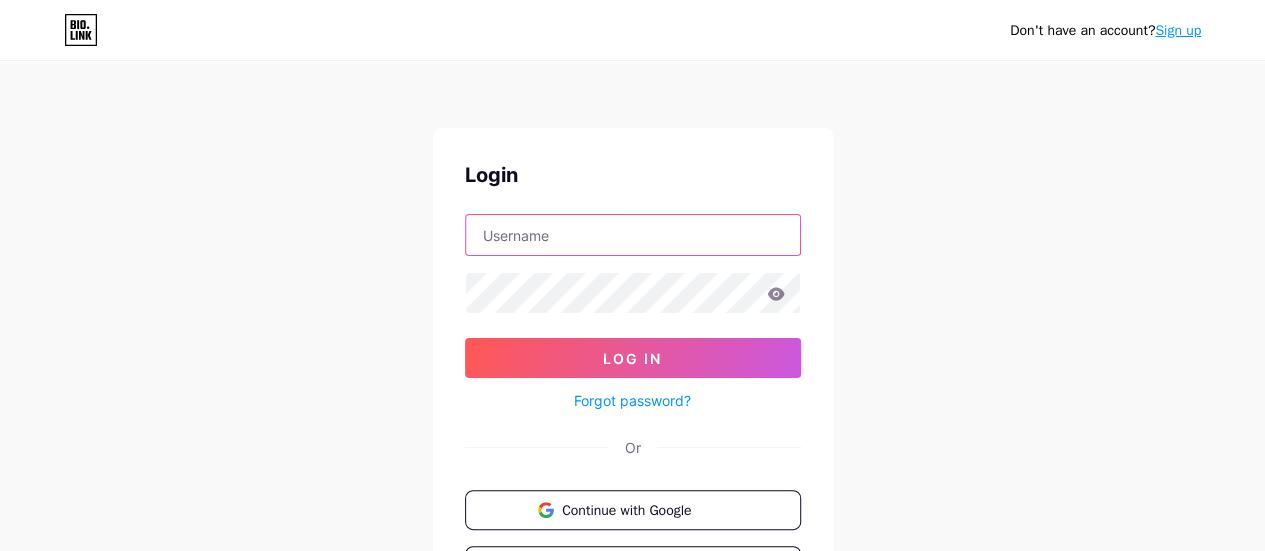 click at bounding box center [633, 235] 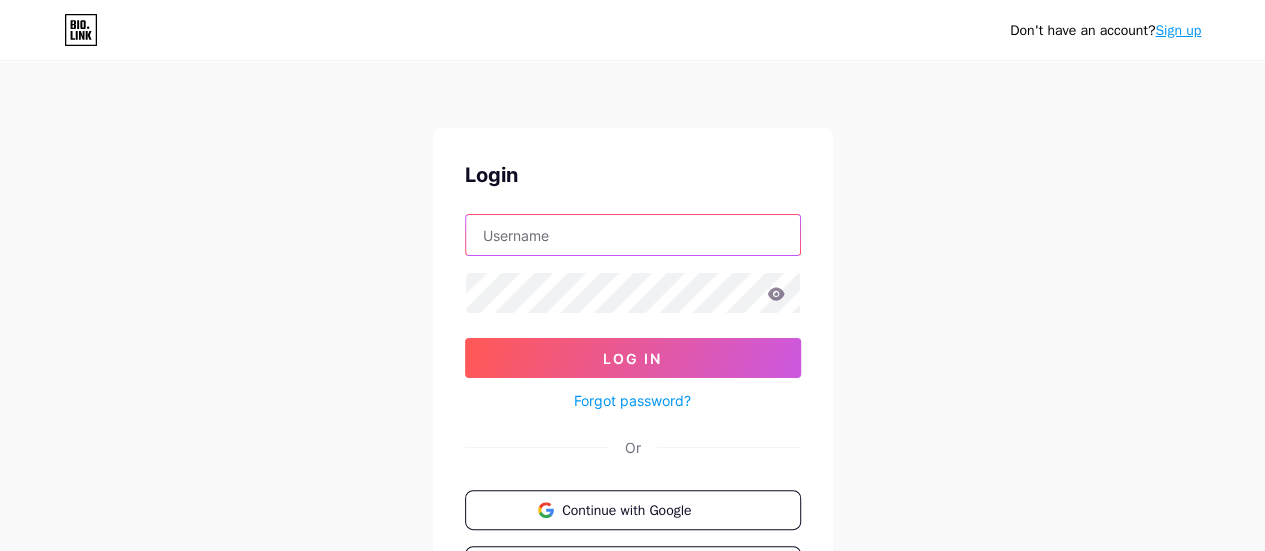 type on "wow@yyellowings.com" 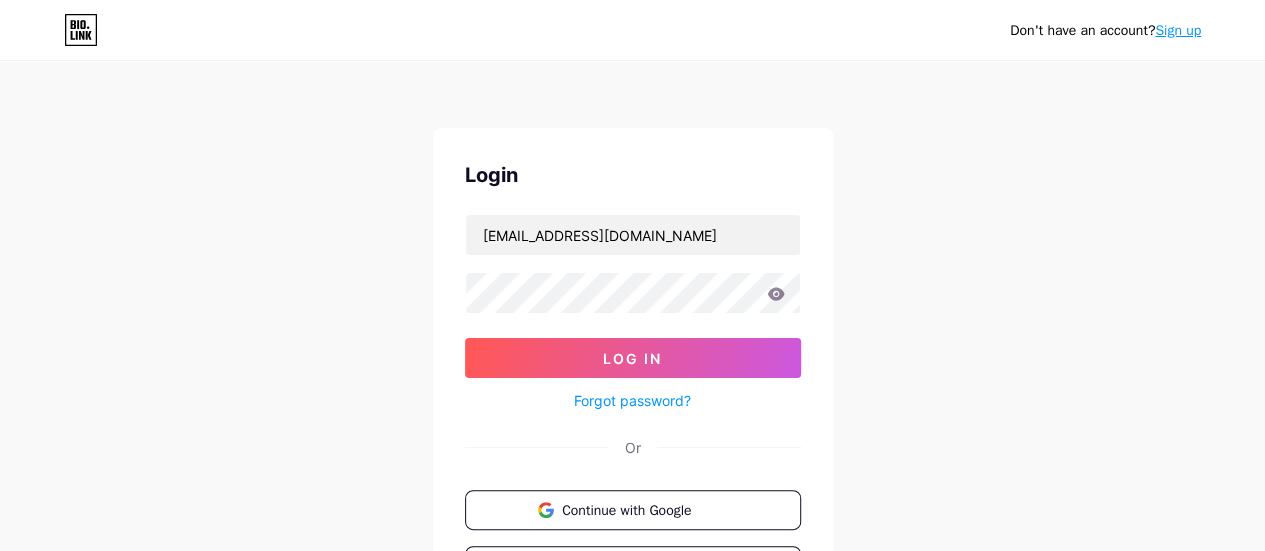 click on "Sign up" at bounding box center (1178, 30) 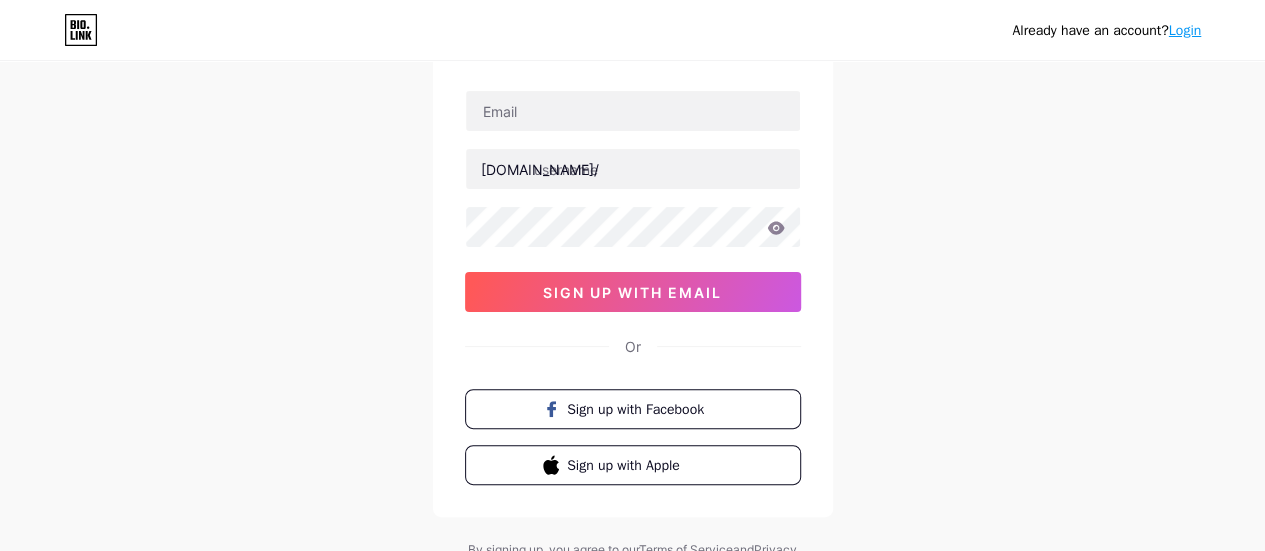 scroll, scrollTop: 100, scrollLeft: 0, axis: vertical 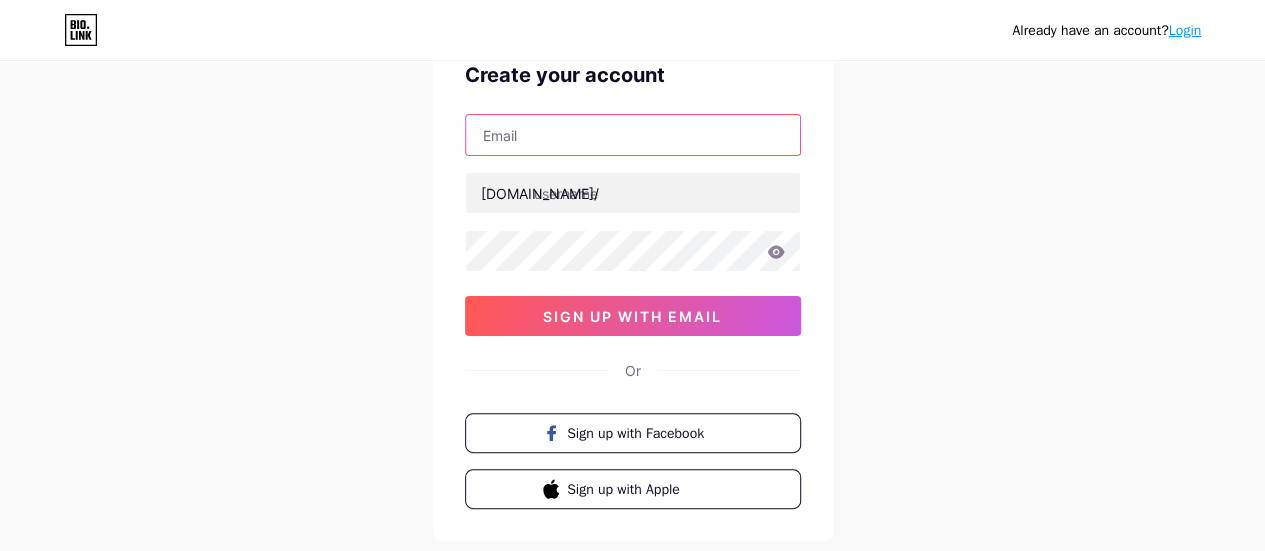 click at bounding box center (633, 135) 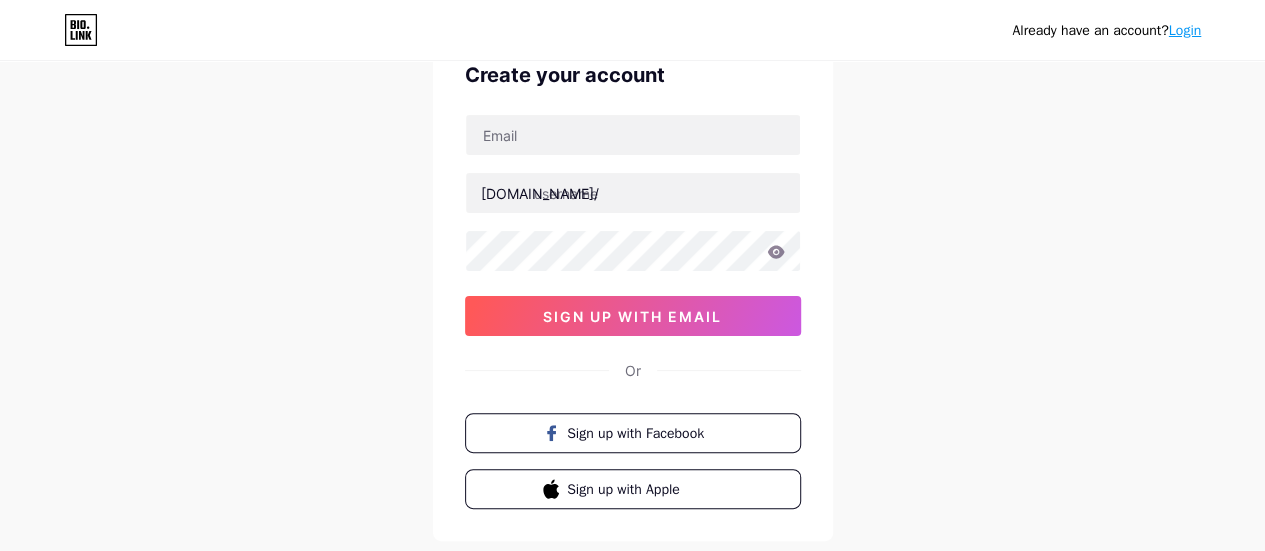 click on "Already have an account?  Login   Create your account         bio.link/                       sign up with email         Or       Sign up with Facebook
Sign up with Apple
By signing up, you agree to our  Terms of Service  and  Privacy Policy ." at bounding box center (632, 282) 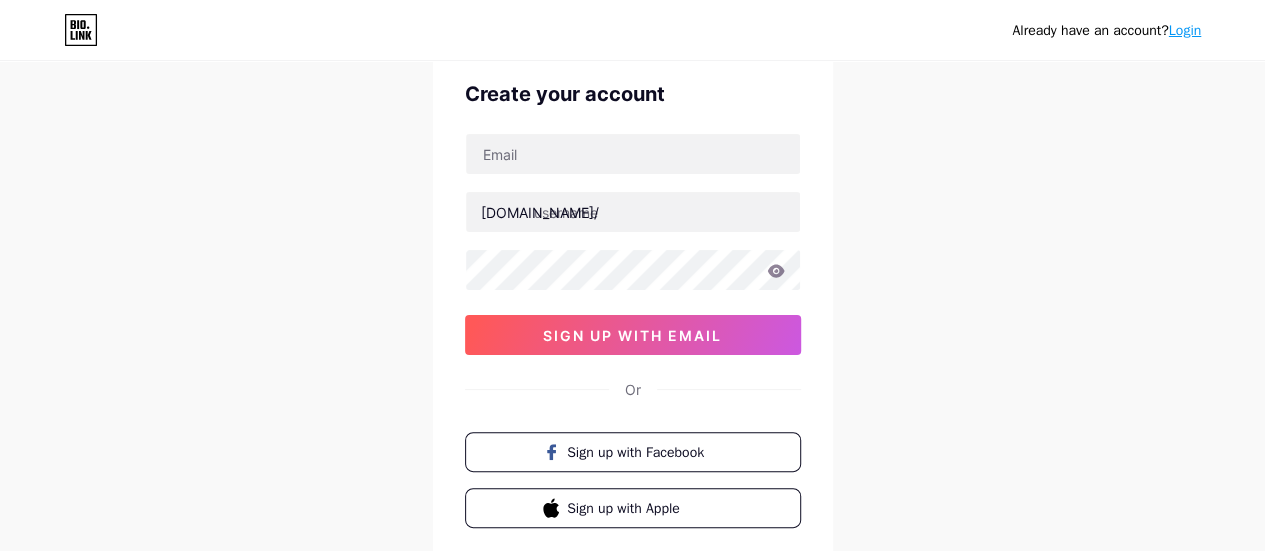 scroll, scrollTop: 0, scrollLeft: 0, axis: both 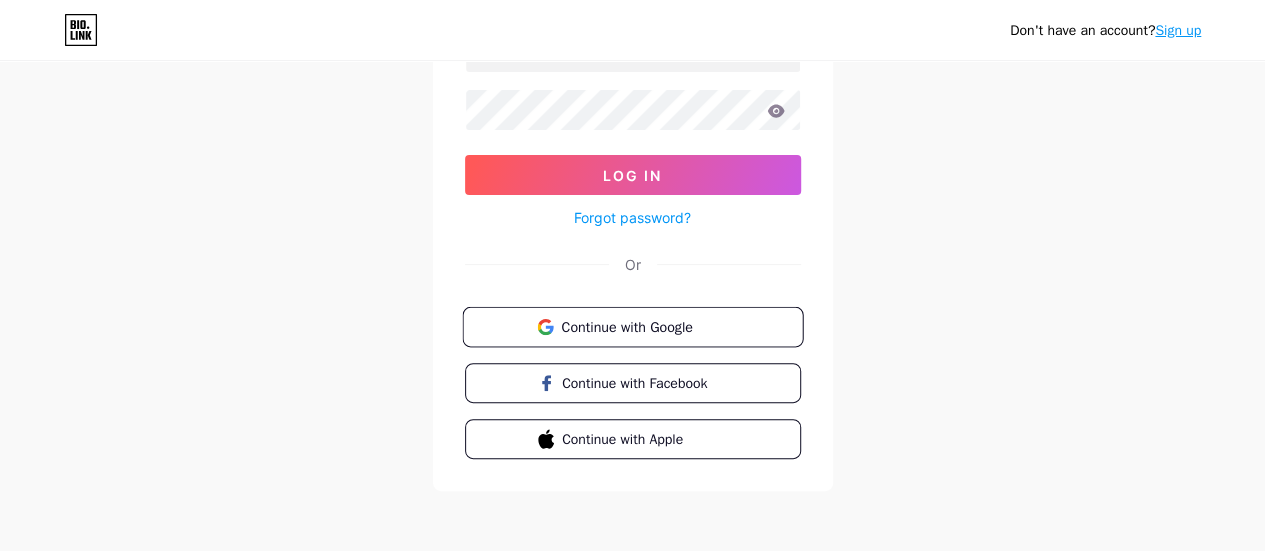 click on "Continue with Google" at bounding box center [644, 326] 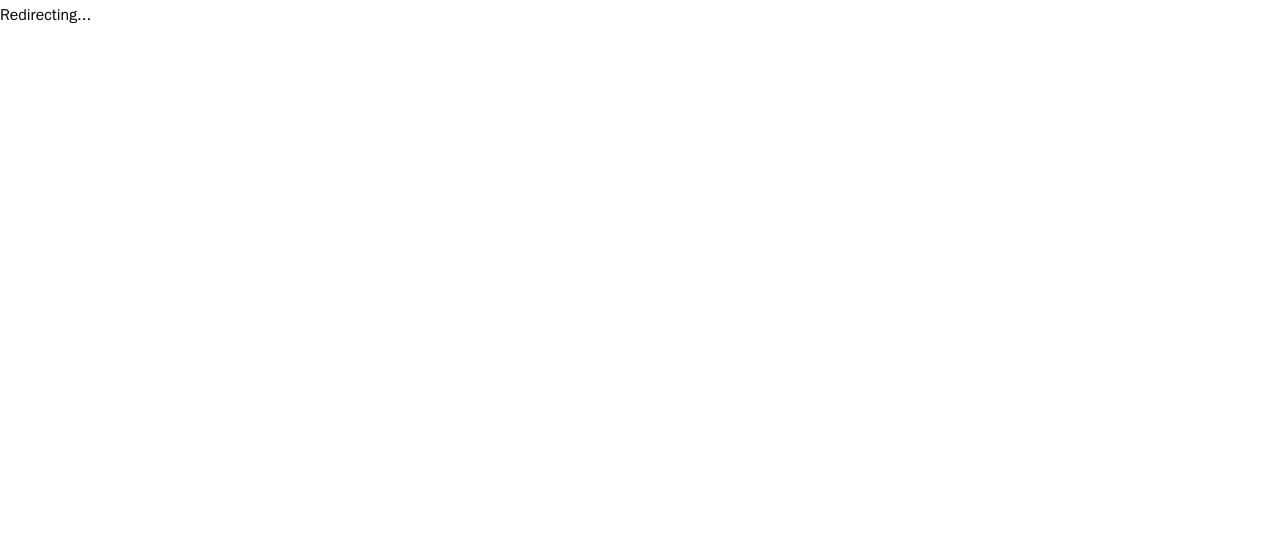 scroll, scrollTop: 0, scrollLeft: 0, axis: both 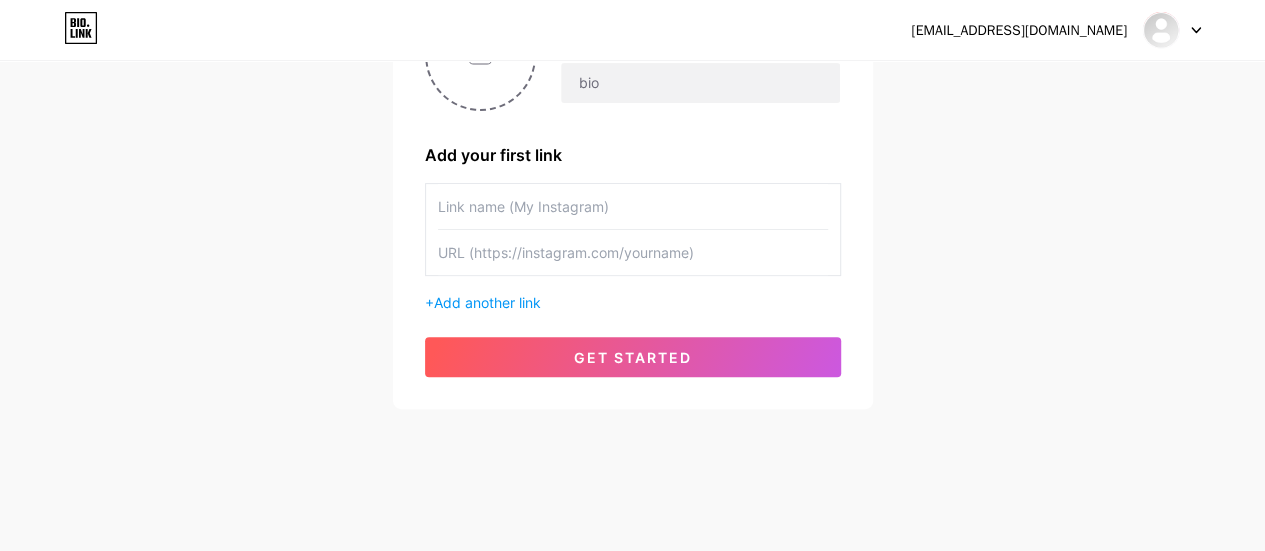 click on "get started" at bounding box center (633, 357) 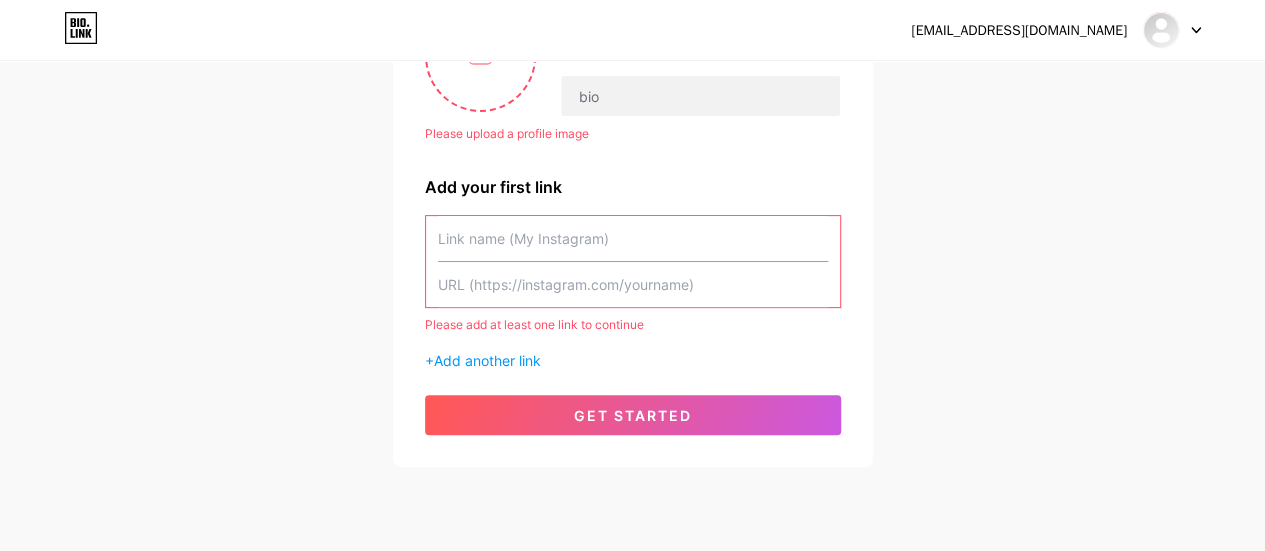 click at bounding box center (633, 238) 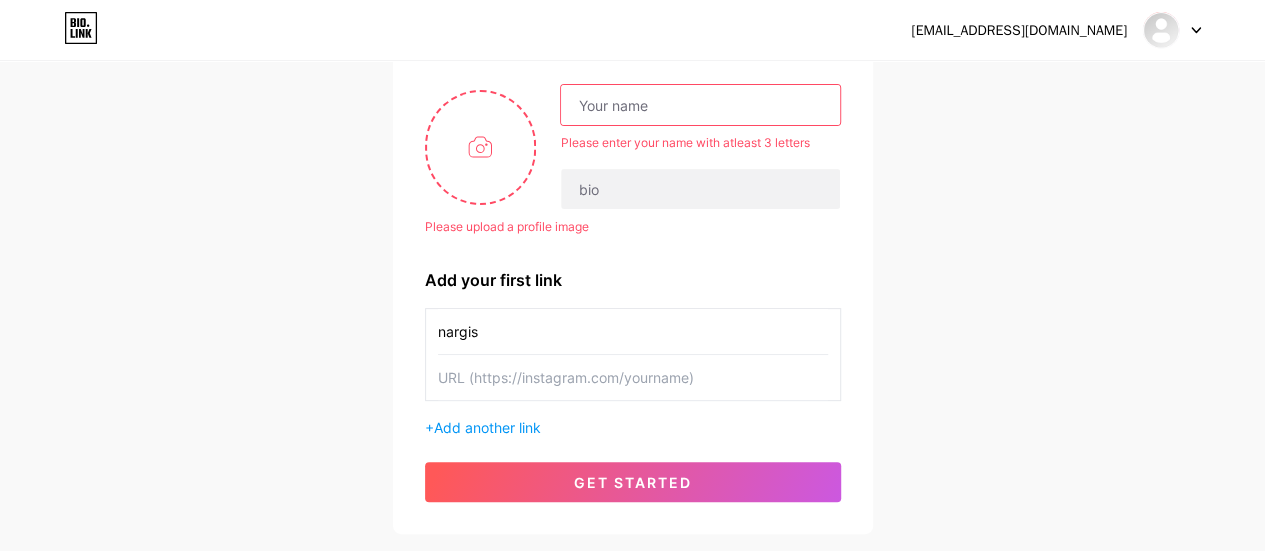 scroll, scrollTop: 245, scrollLeft: 0, axis: vertical 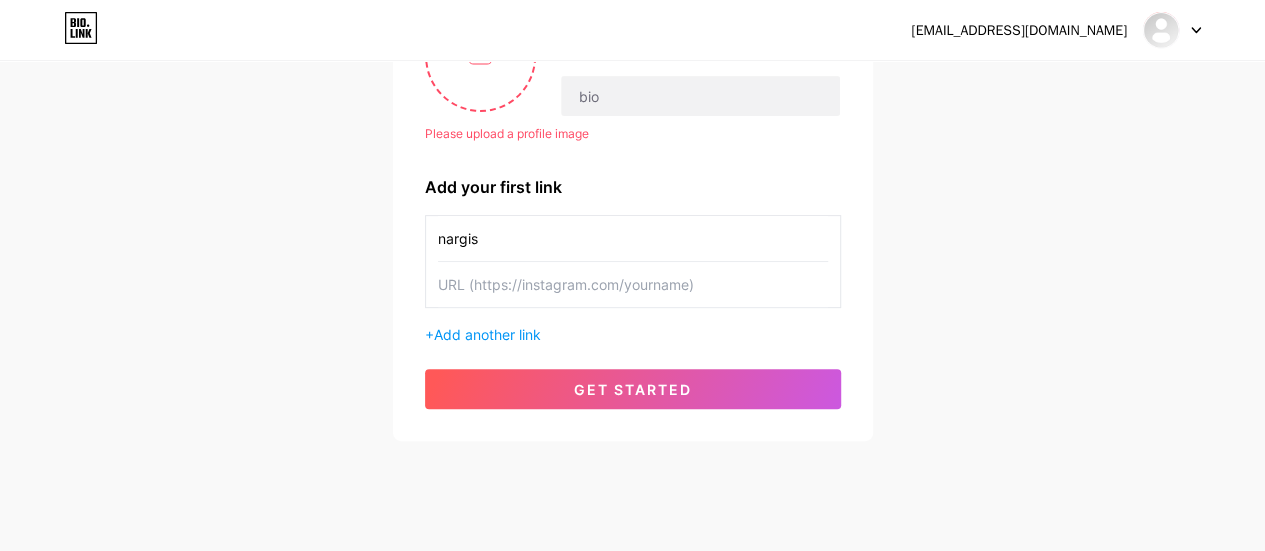click on "nargis" at bounding box center [633, 238] 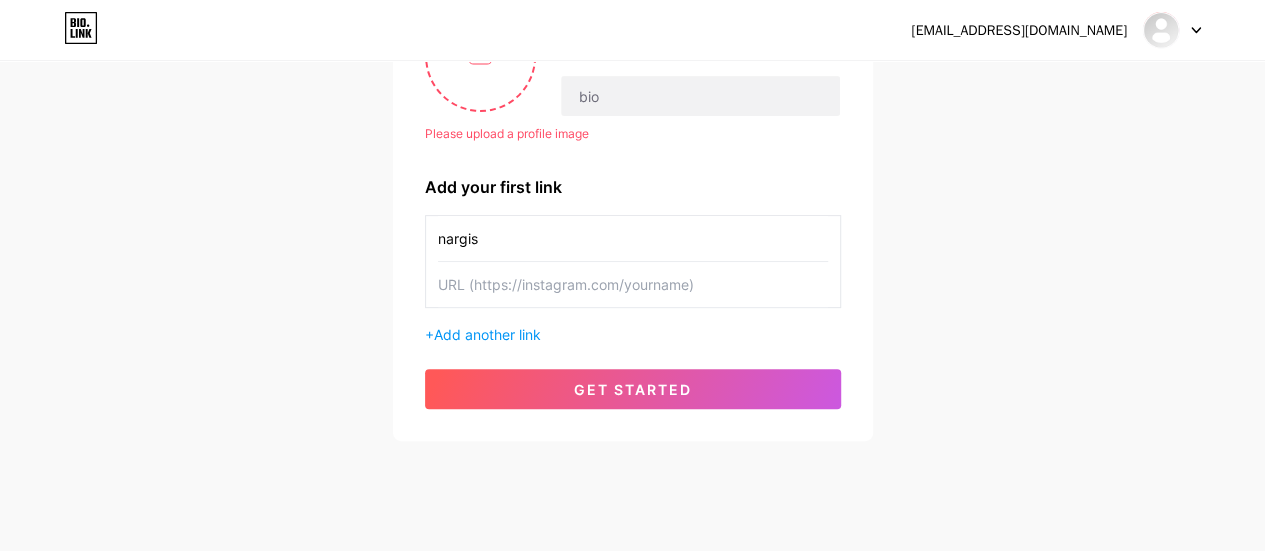 click on "nargis" at bounding box center [633, 238] 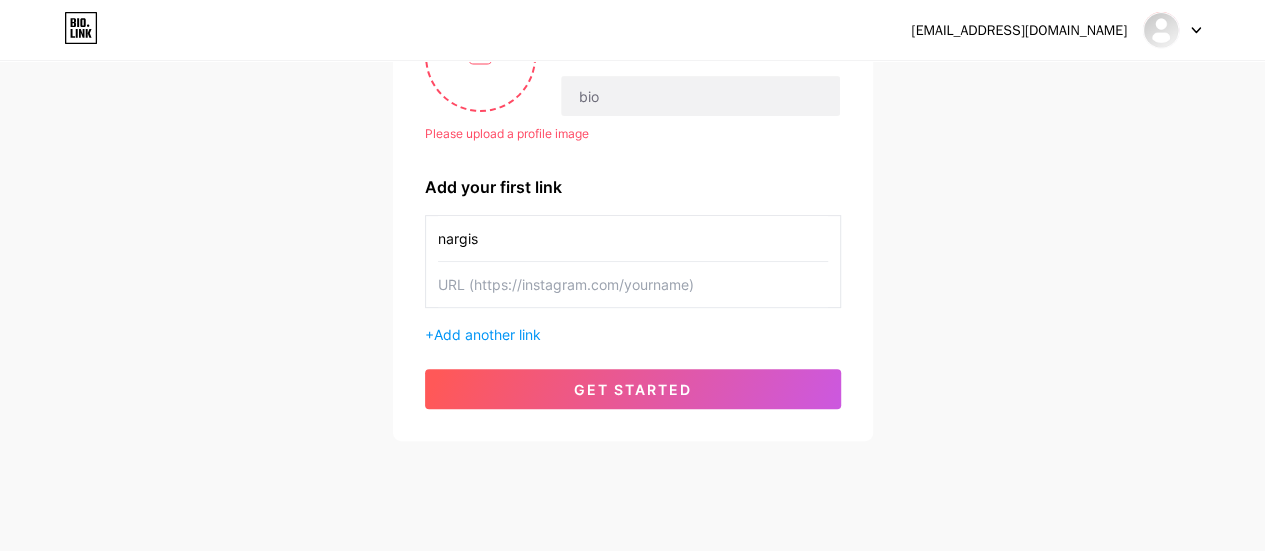 click on "nargis" at bounding box center (633, 238) 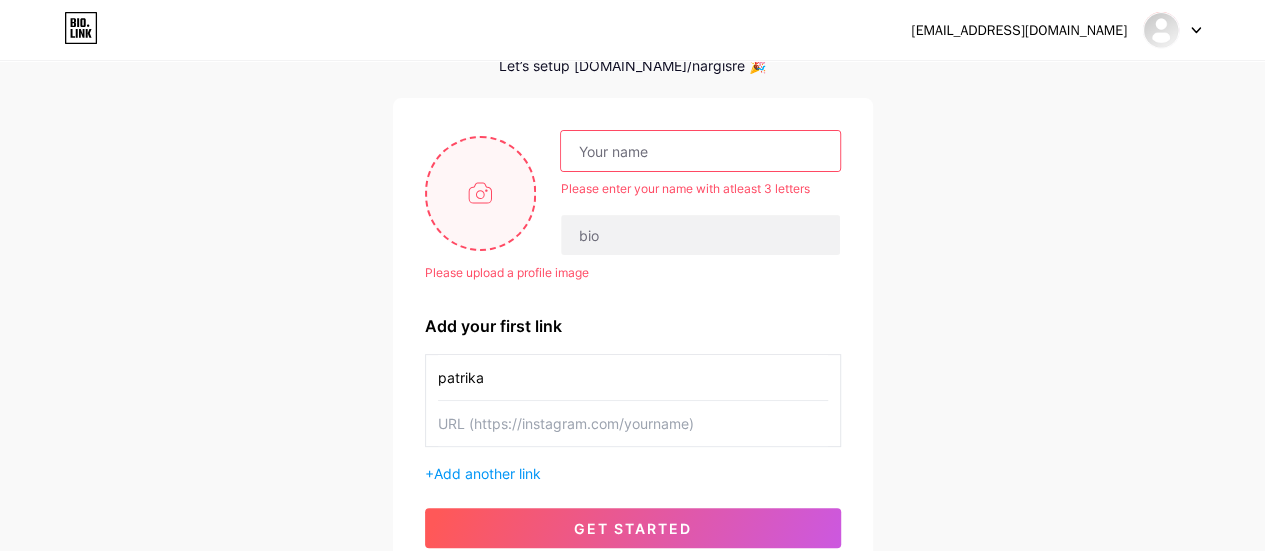 scroll, scrollTop: 0, scrollLeft: 0, axis: both 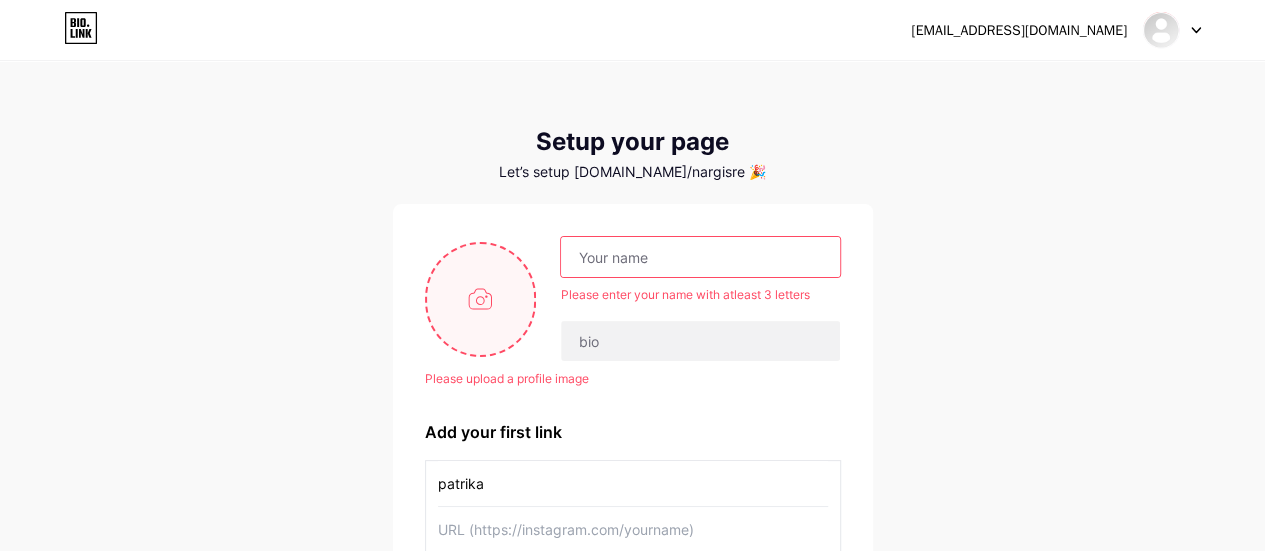 type on "patrika" 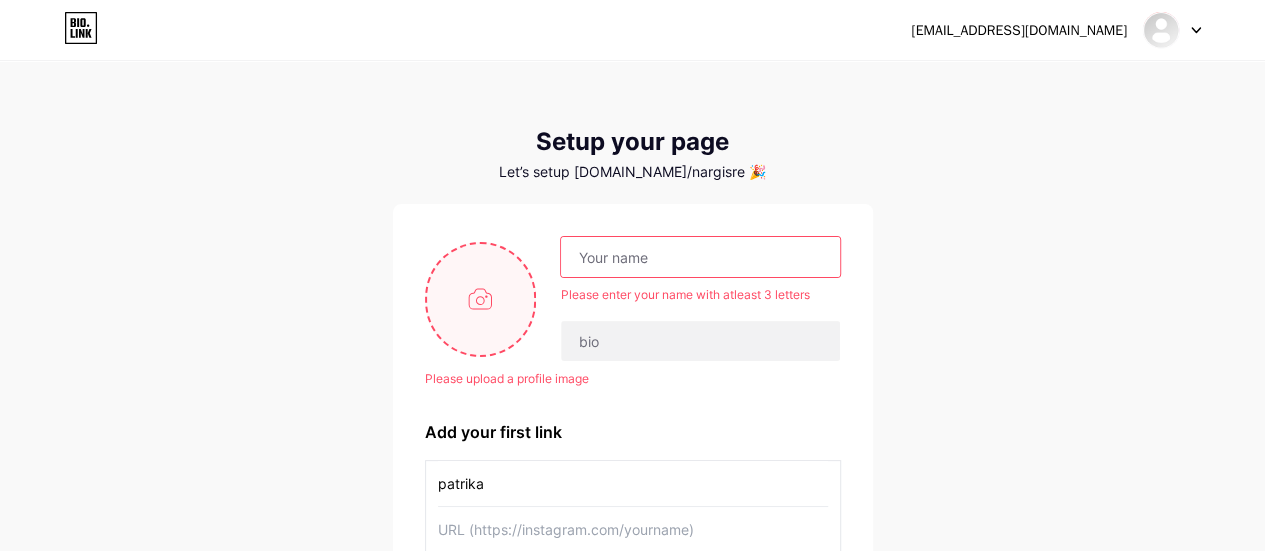 type on "C:\fakepath\20250704_1939_Serene Reader's Prime Journey_simple_compose_01jzaw6v9ef64rjcnxbw8rb8pm (1).png" 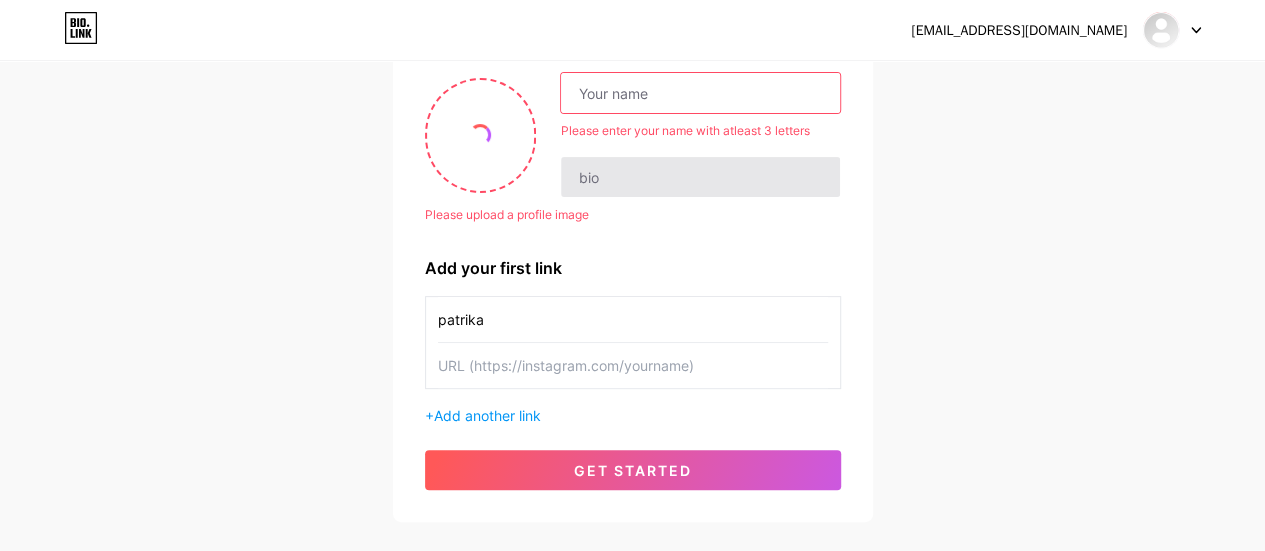 scroll, scrollTop: 276, scrollLeft: 0, axis: vertical 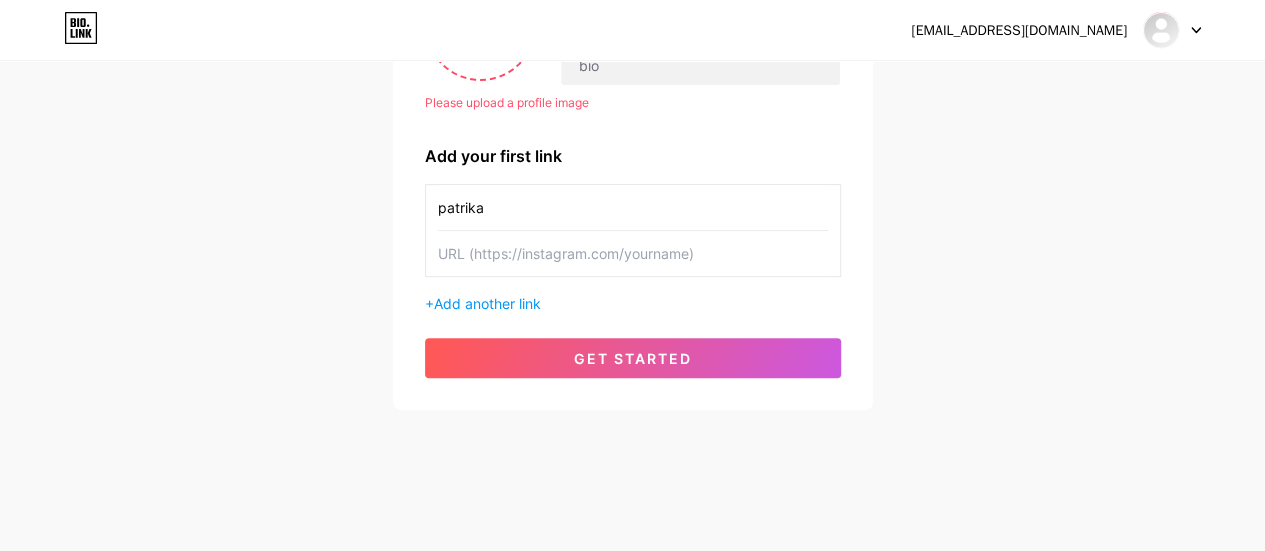 click at bounding box center (633, 253) 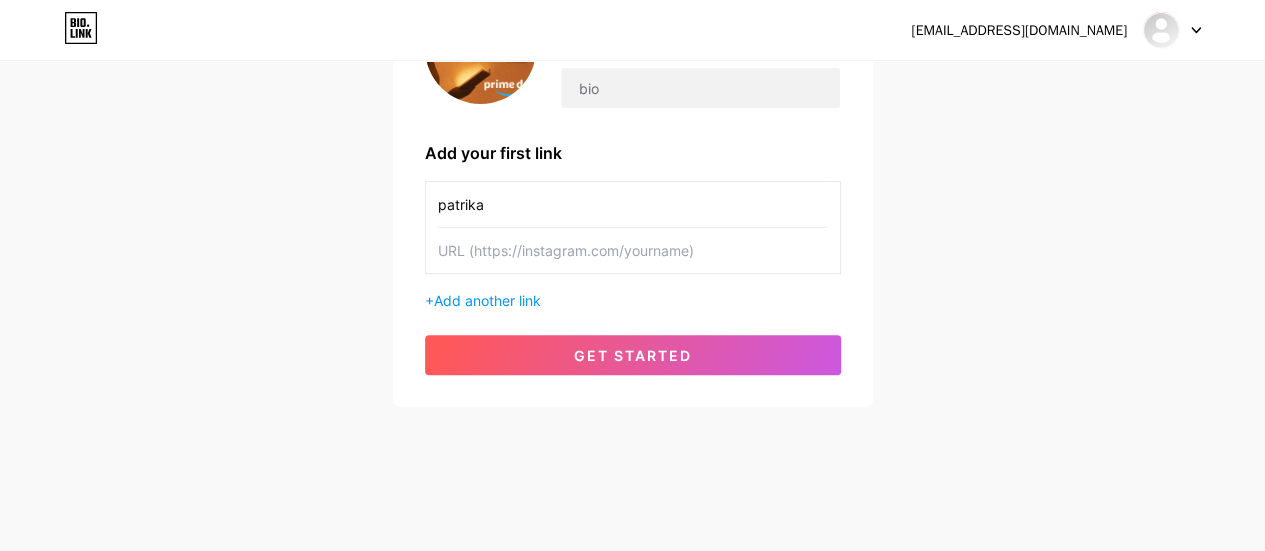 scroll, scrollTop: 250, scrollLeft: 0, axis: vertical 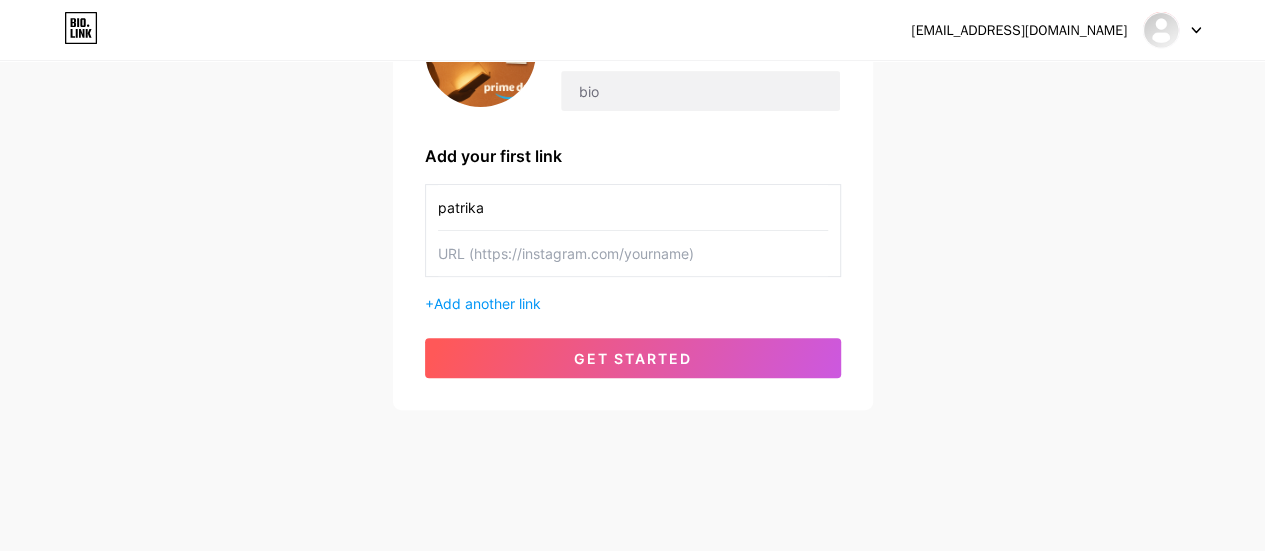 paste on "https://www.amazon.in/stores/page/BA37CCEE-EA12-4789-8900-9FDBCBCDB66E?ingress=0&visitId=951703a4-4dc2-4420-becc-1037feaf66ce" 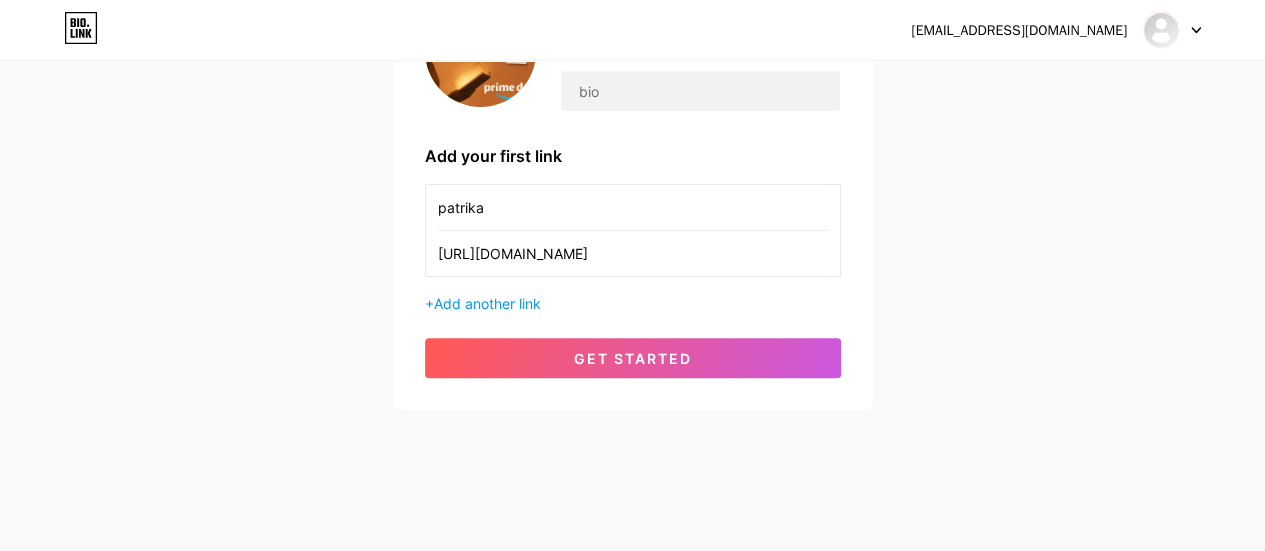 scroll, scrollTop: 0, scrollLeft: 576, axis: horizontal 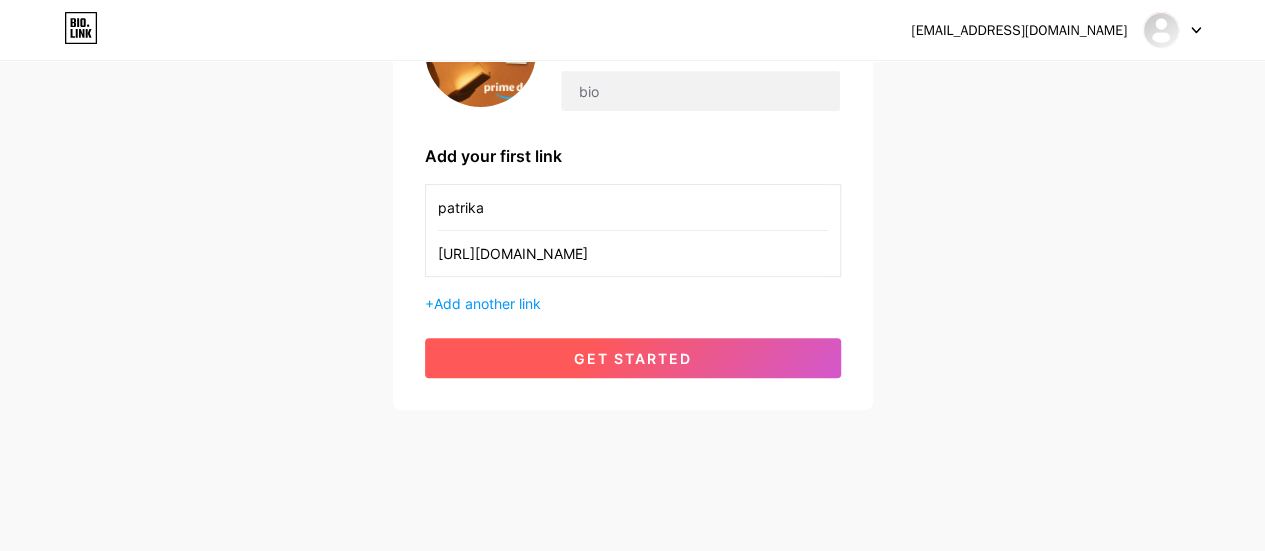 type on "https://www.amazon.in/stores/page/BA37CCEE-EA12-4789-8900-9FDBCBCDB66E?ingress=0&visitId=951703a4-4dc2-4420-becc-1037feaf66ce" 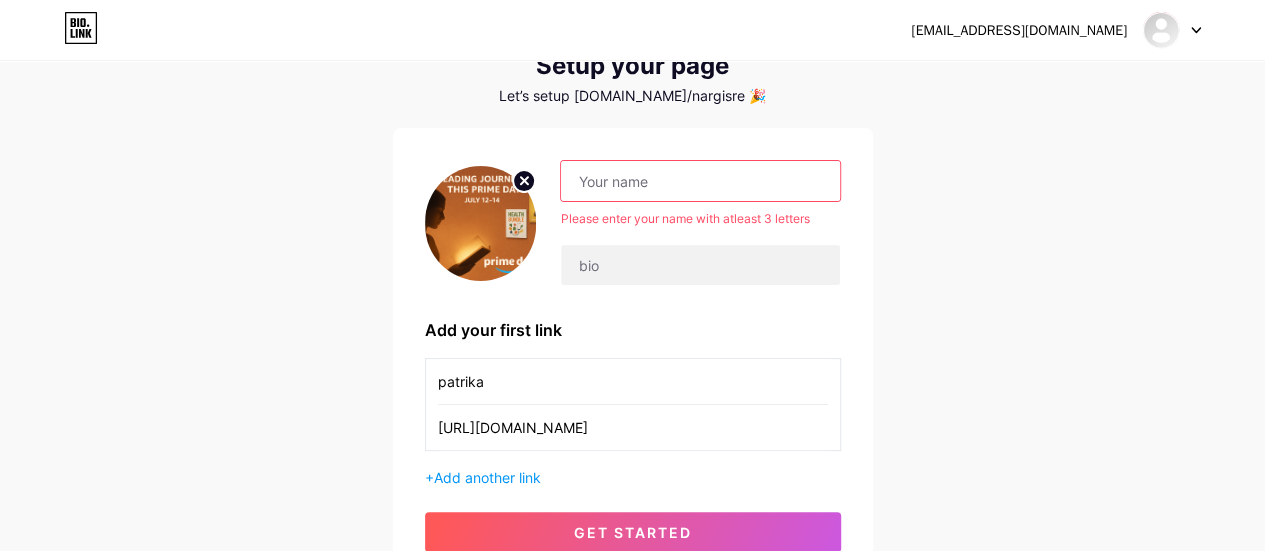 scroll, scrollTop: 0, scrollLeft: 0, axis: both 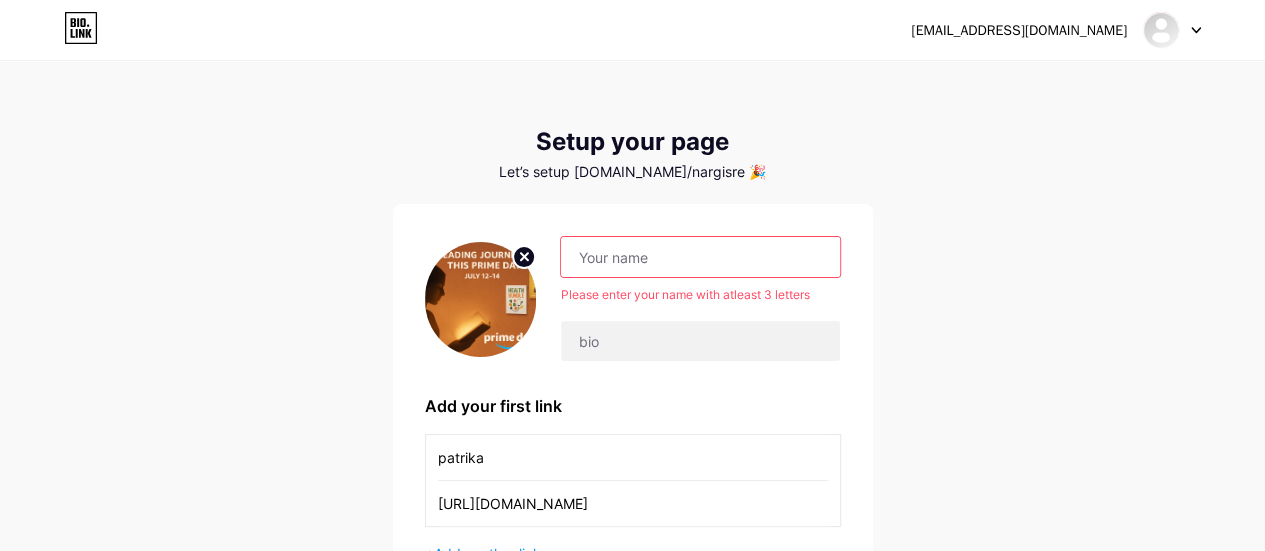 click at bounding box center [700, 257] 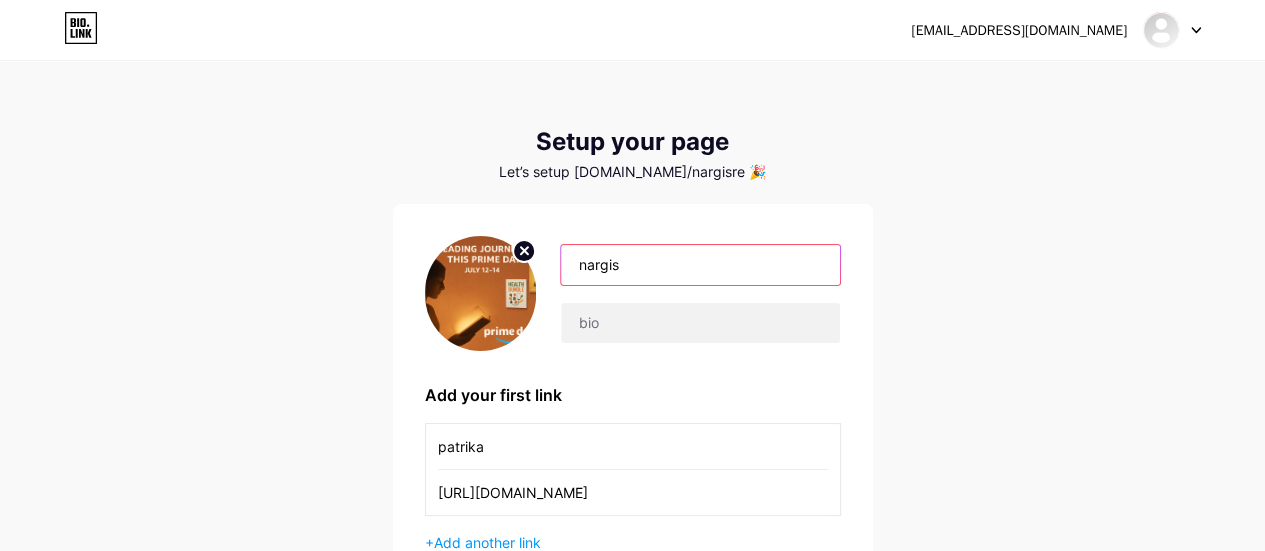 type on "nargis" 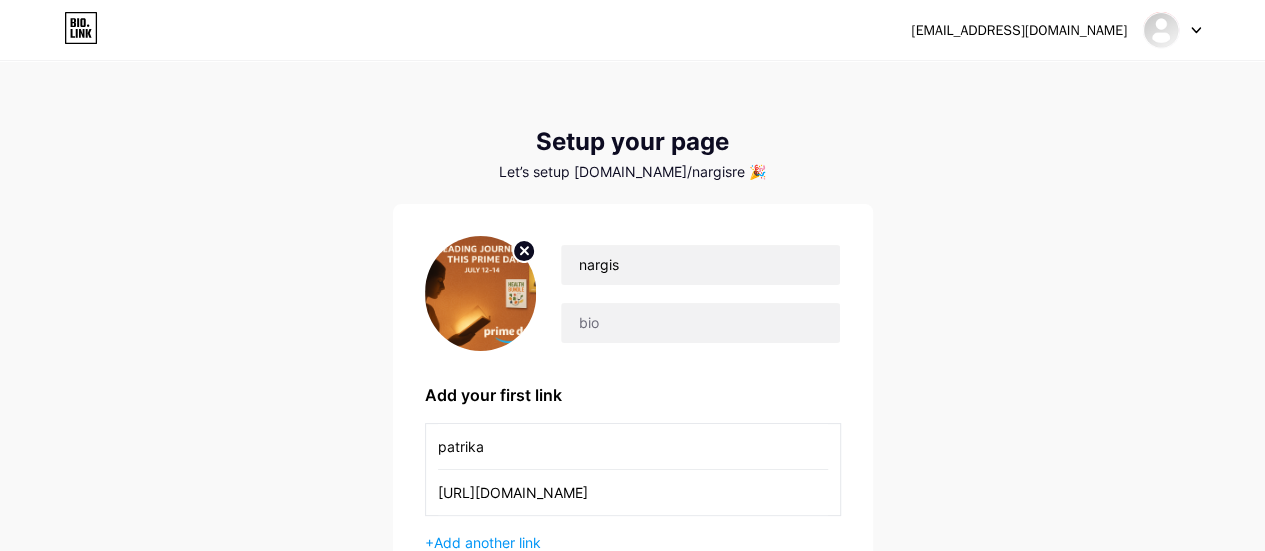 click on "newnargis1991@gmail.com           Dashboard     Logout   Setup your page   Let’s setup bio.link/nargisre 🎉               nargis         Add your first link   patrika   https://www.amazon.in/stores/page/BA37CCEE-EA12-4789-8900-9FDBCBCDB66E?ingress=0&visitId=951703a4-4dc2-4420-becc-1037feaf66ce
+  Add another link     get started" at bounding box center [632, 356] 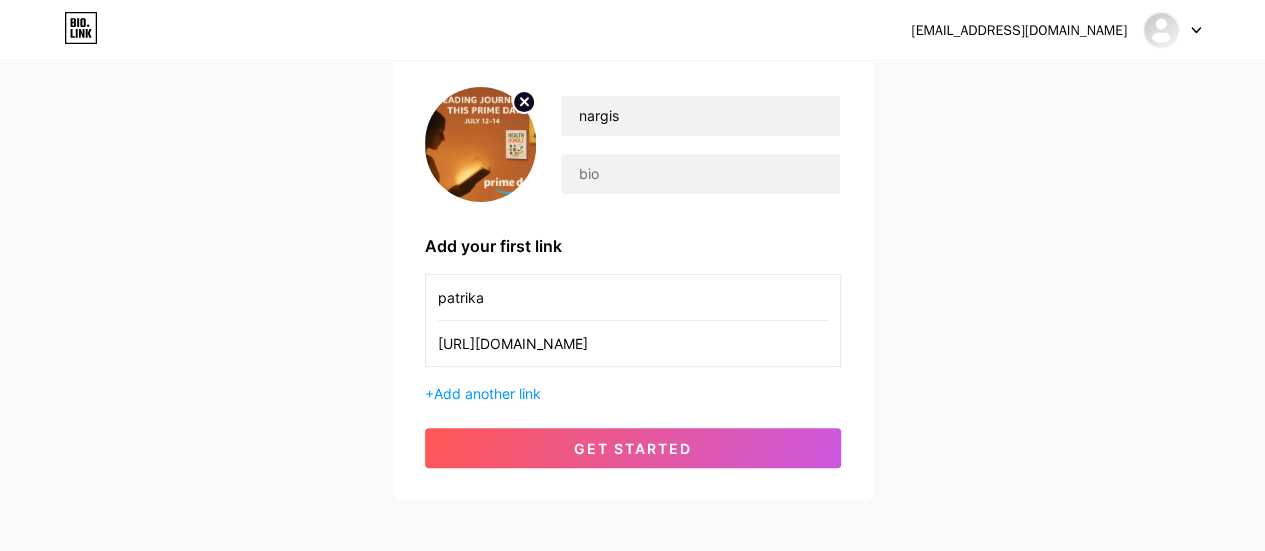 scroll, scrollTop: 240, scrollLeft: 0, axis: vertical 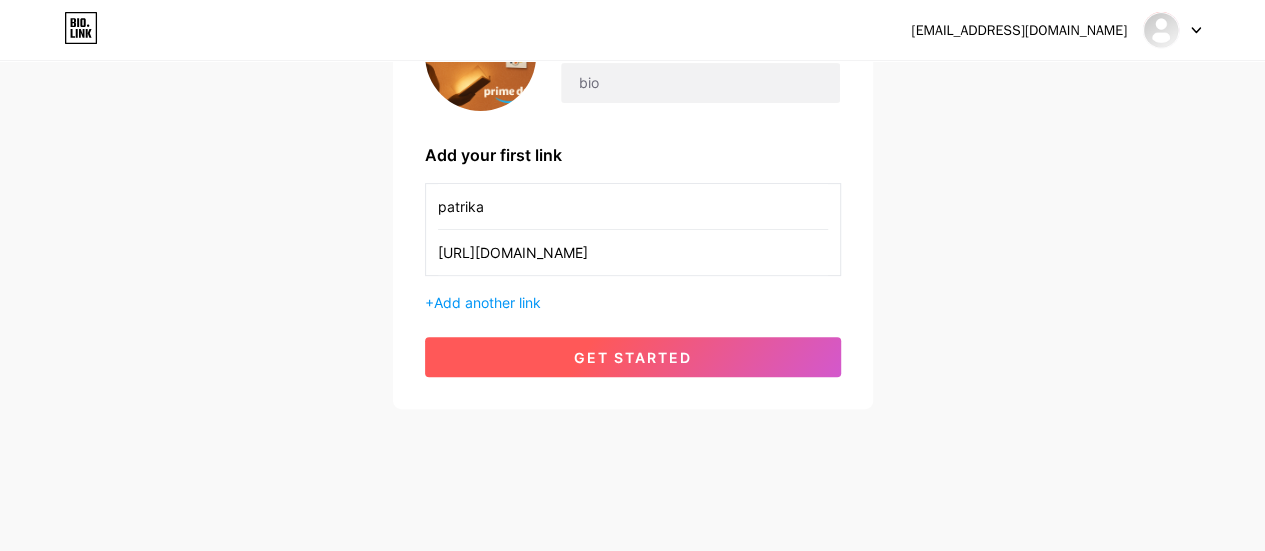 click on "get started" at bounding box center [633, 357] 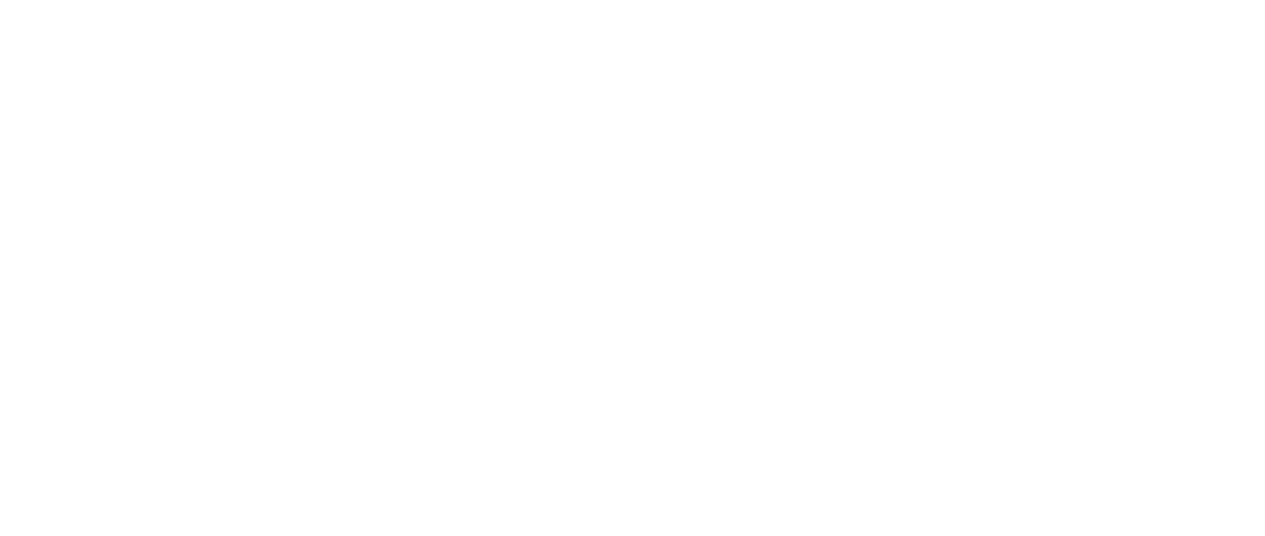 scroll, scrollTop: 0, scrollLeft: 0, axis: both 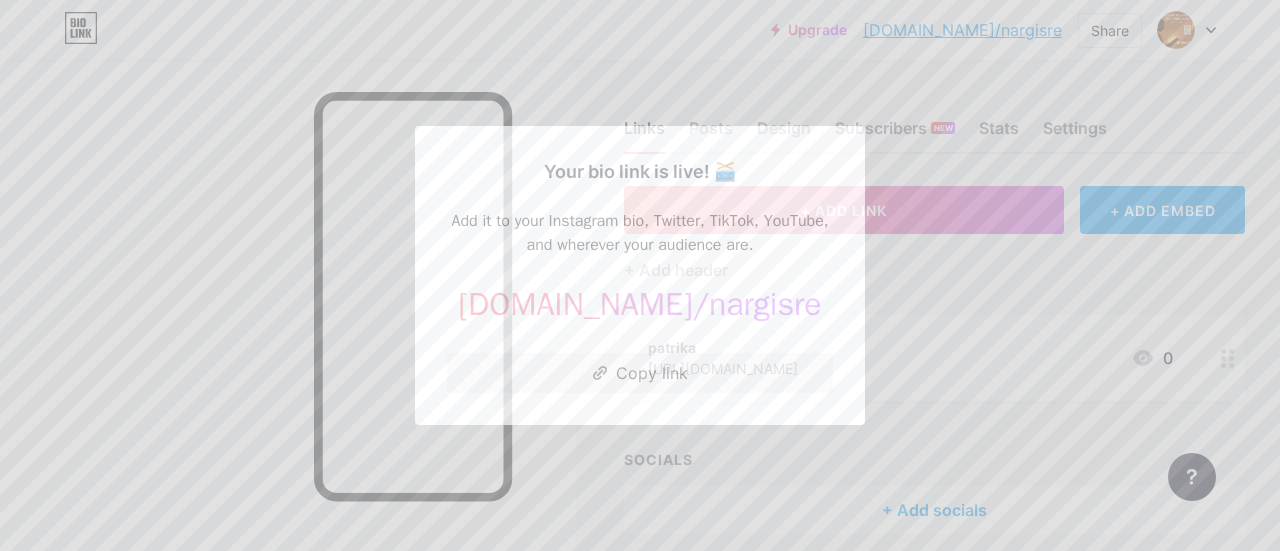 click at bounding box center (640, 275) 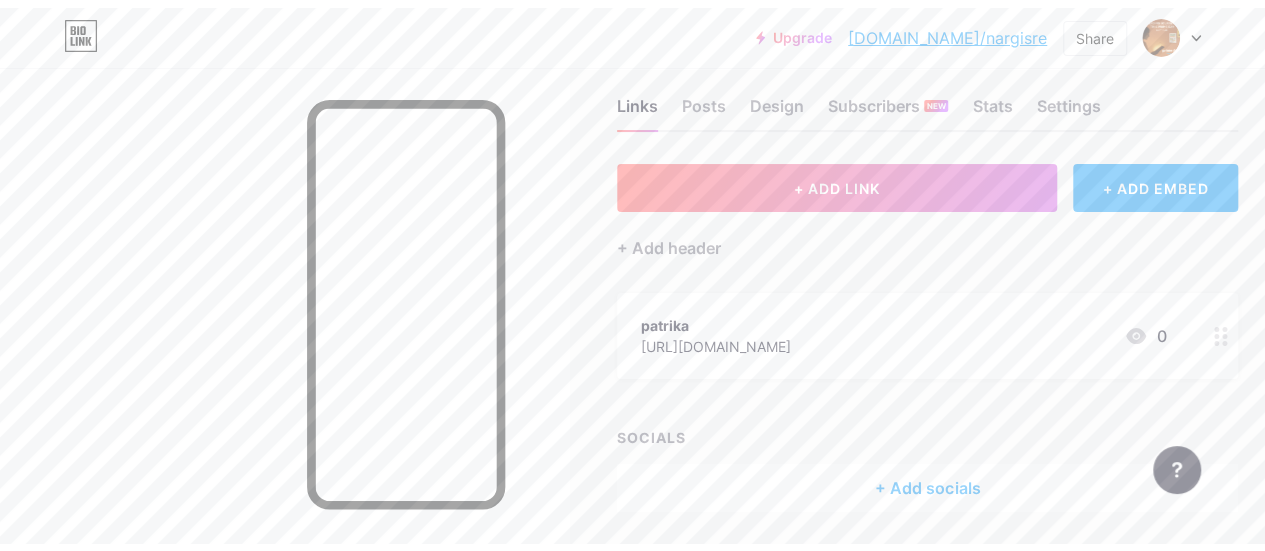 scroll, scrollTop: 0, scrollLeft: 0, axis: both 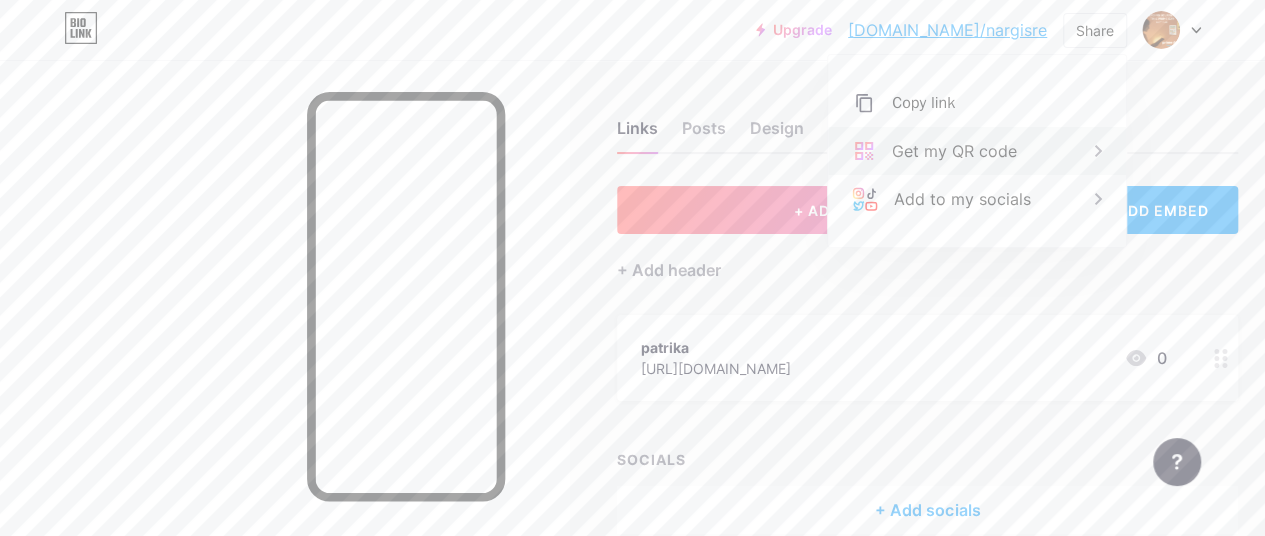 click on "Get my QR code" at bounding box center (954, 151) 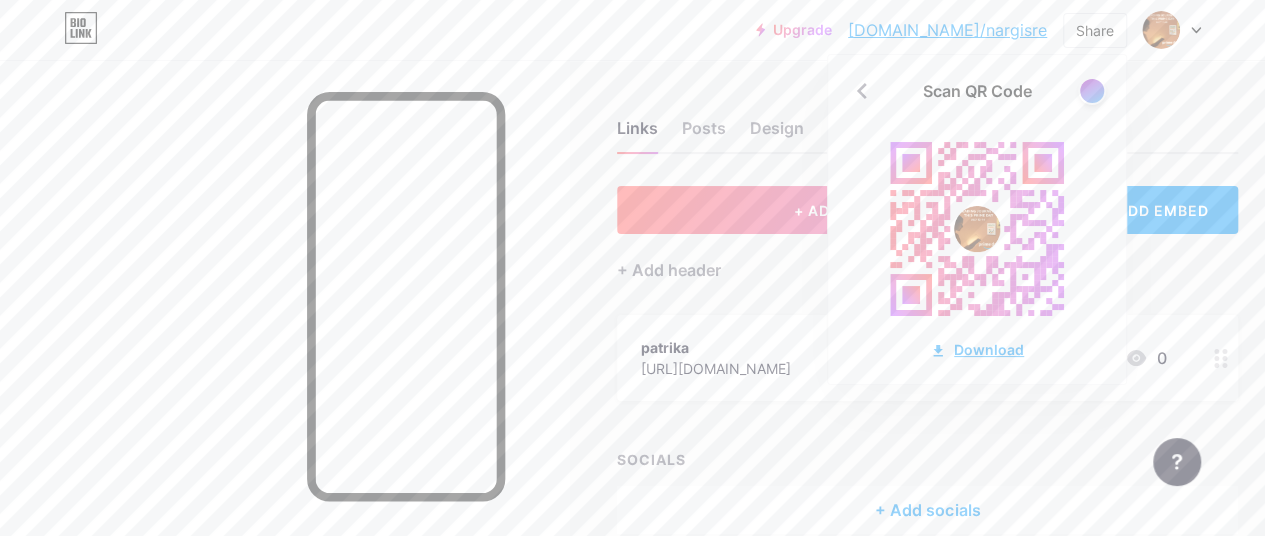 click on "Download" at bounding box center [977, 349] 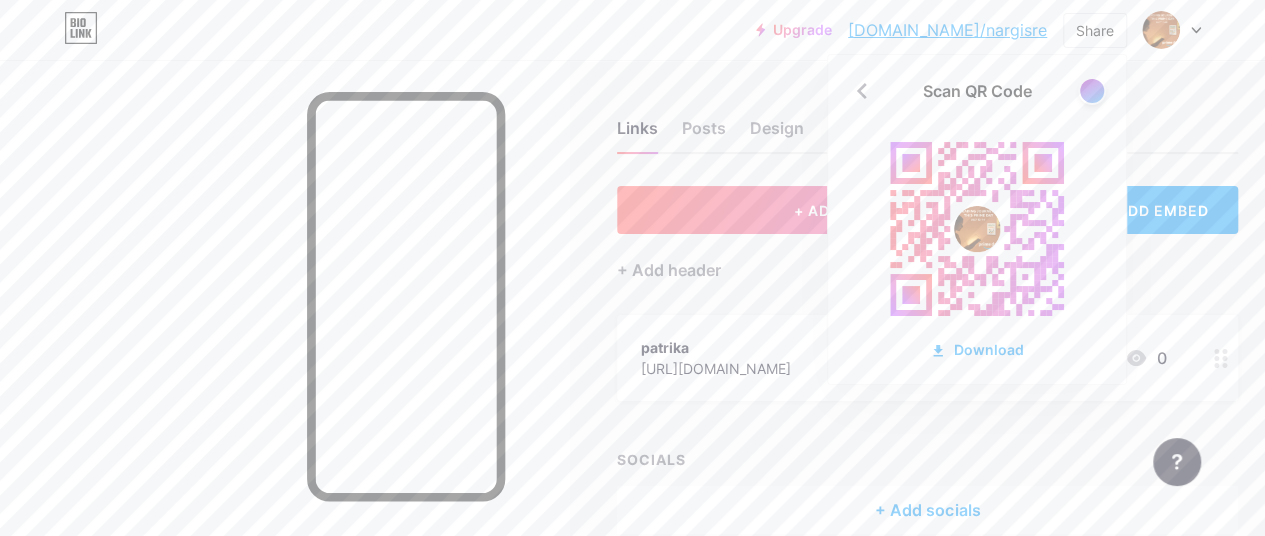 click on "Upgrade   bio.link/nargis...   bio.link/nargisre   Share       Scan QR Code
Download               Switch accounts     nargis   bio.link/nargisre       + Add a new page        Account settings   Logout" at bounding box center (632, 30) 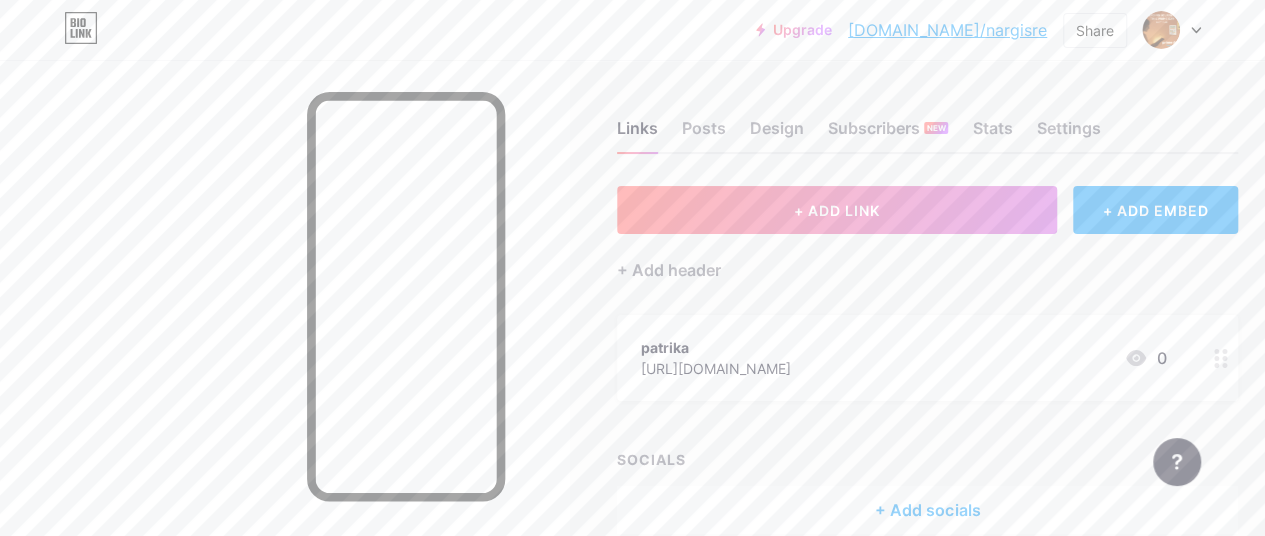 click at bounding box center (1172, 30) 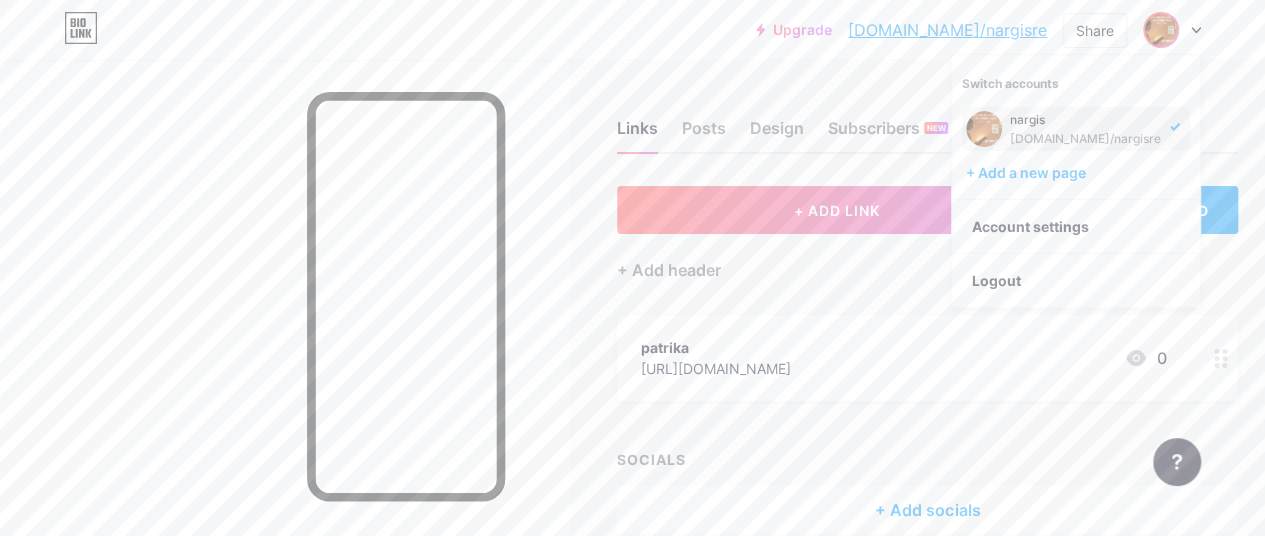 click 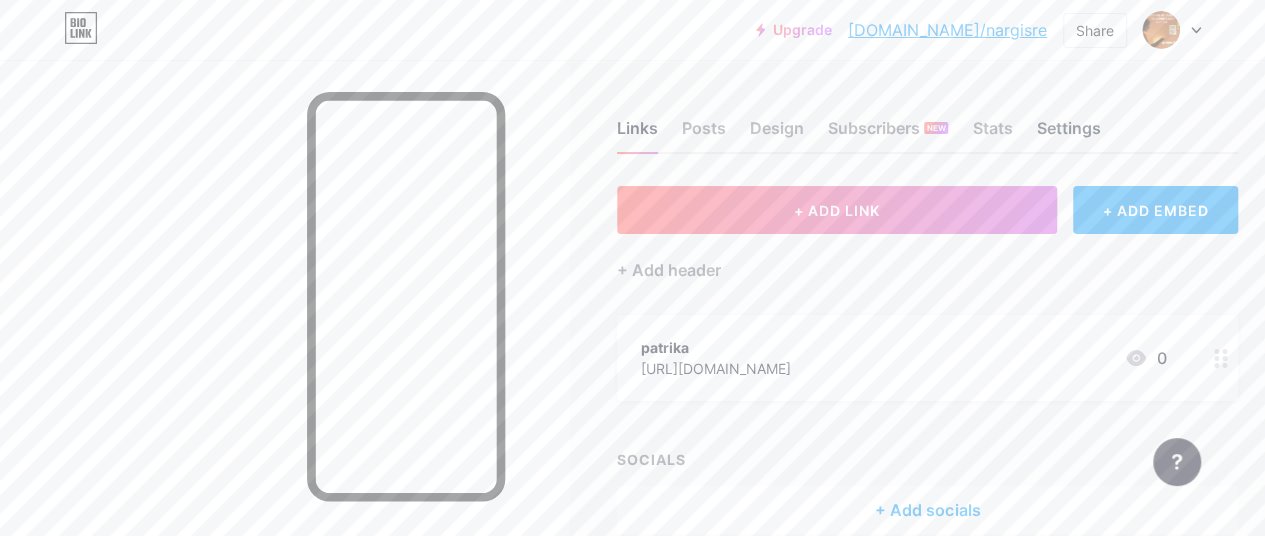 click on "Settings" at bounding box center (1068, 134) 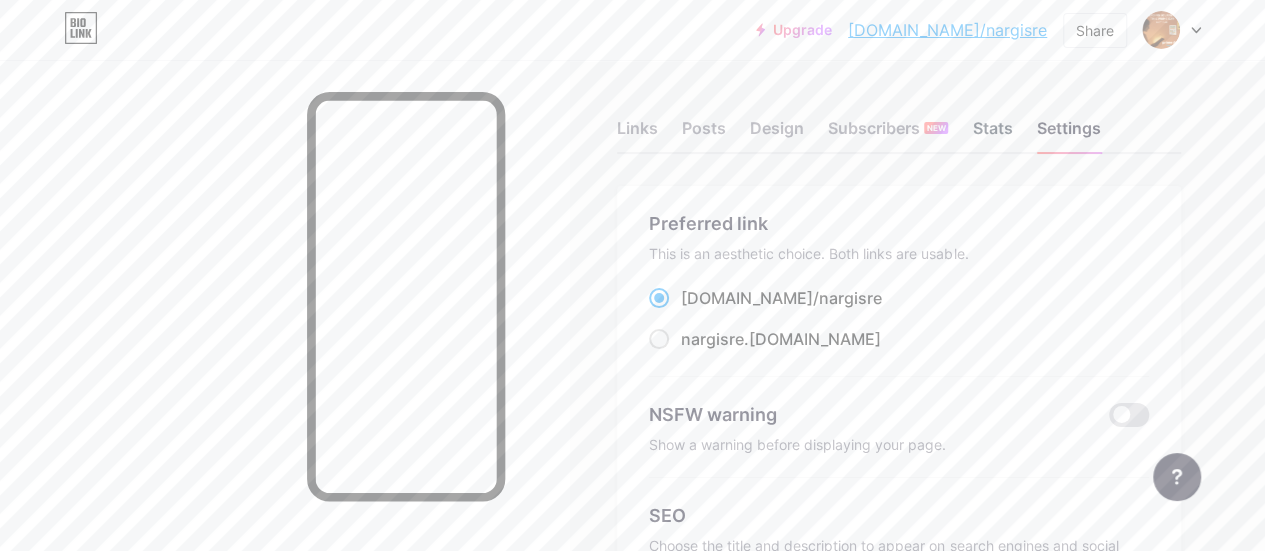 click on "Stats" at bounding box center (992, 134) 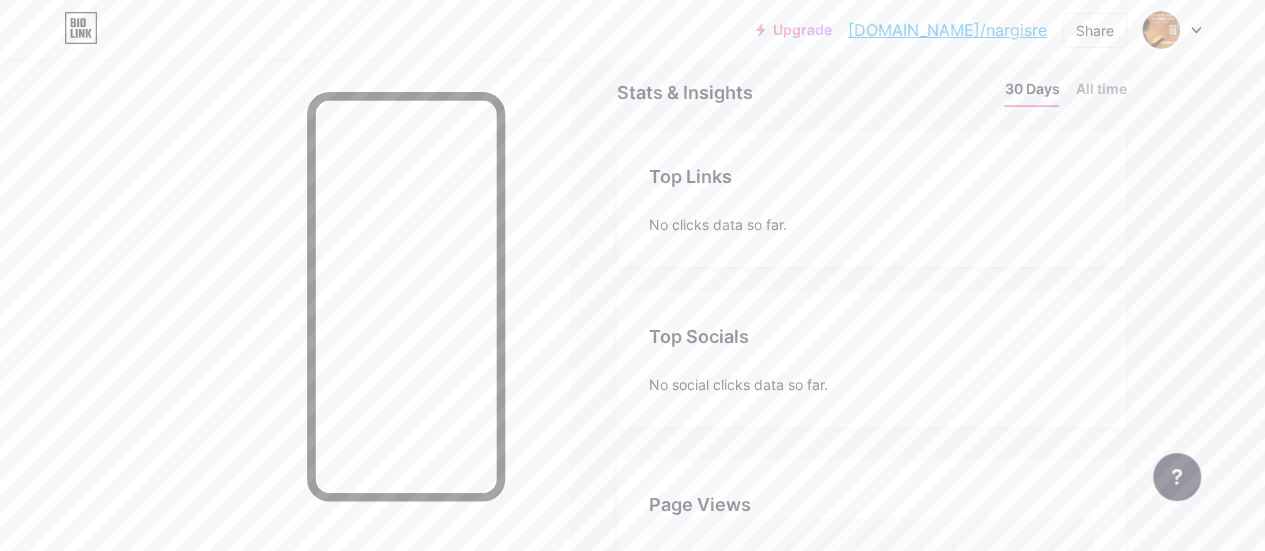 scroll, scrollTop: 46, scrollLeft: 0, axis: vertical 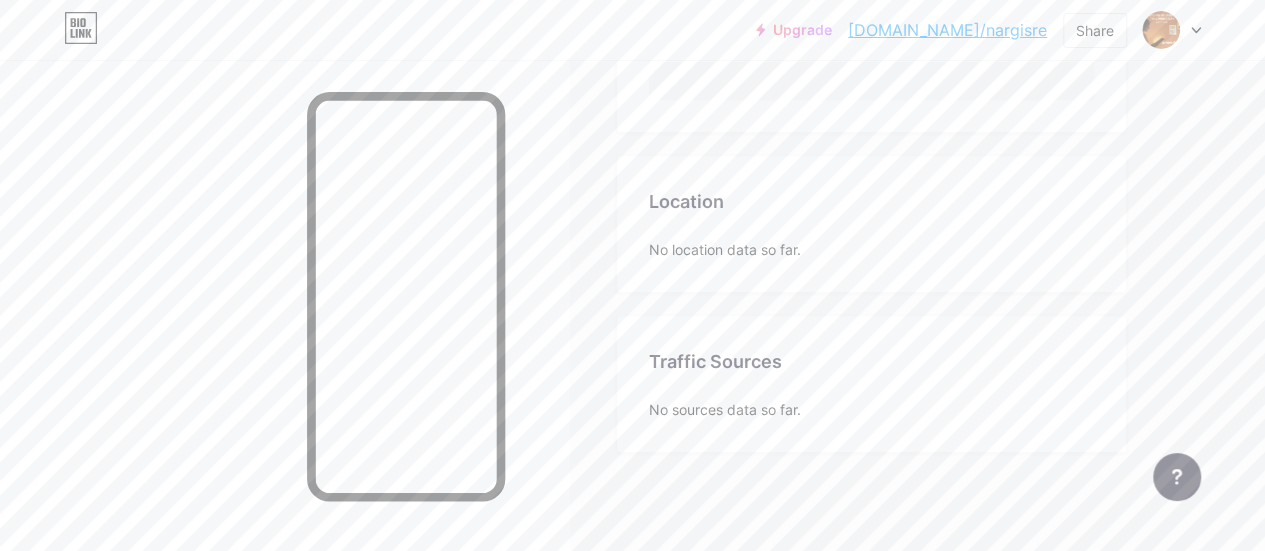 click on "Traffic Sources   Traffic Sources   No sources data so far." at bounding box center (871, 384) 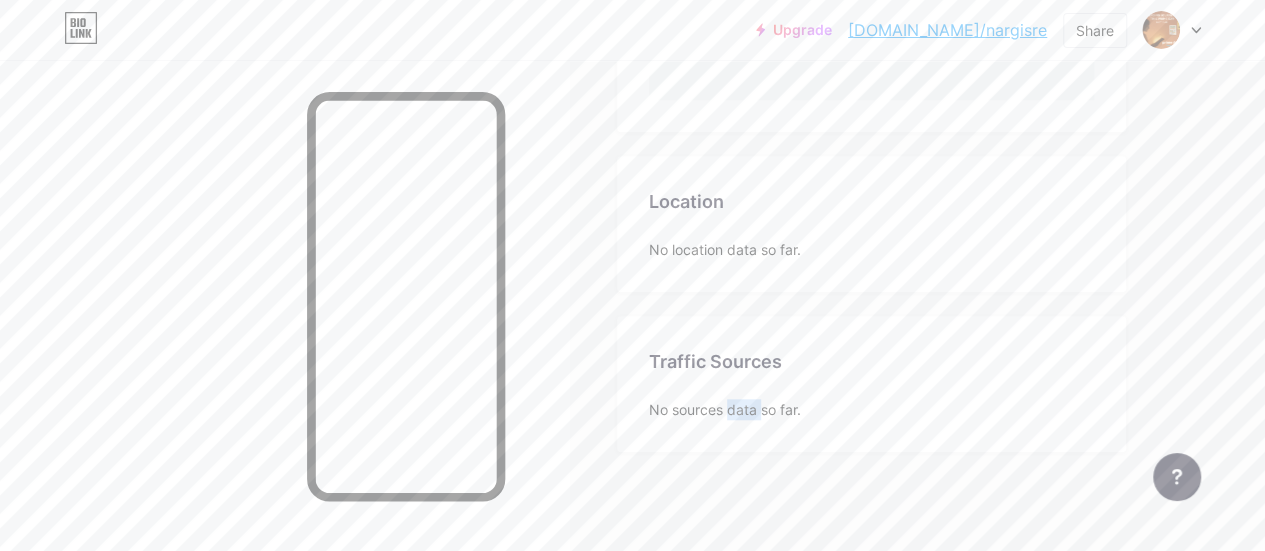 click on "No sources data so far." at bounding box center [871, 409] 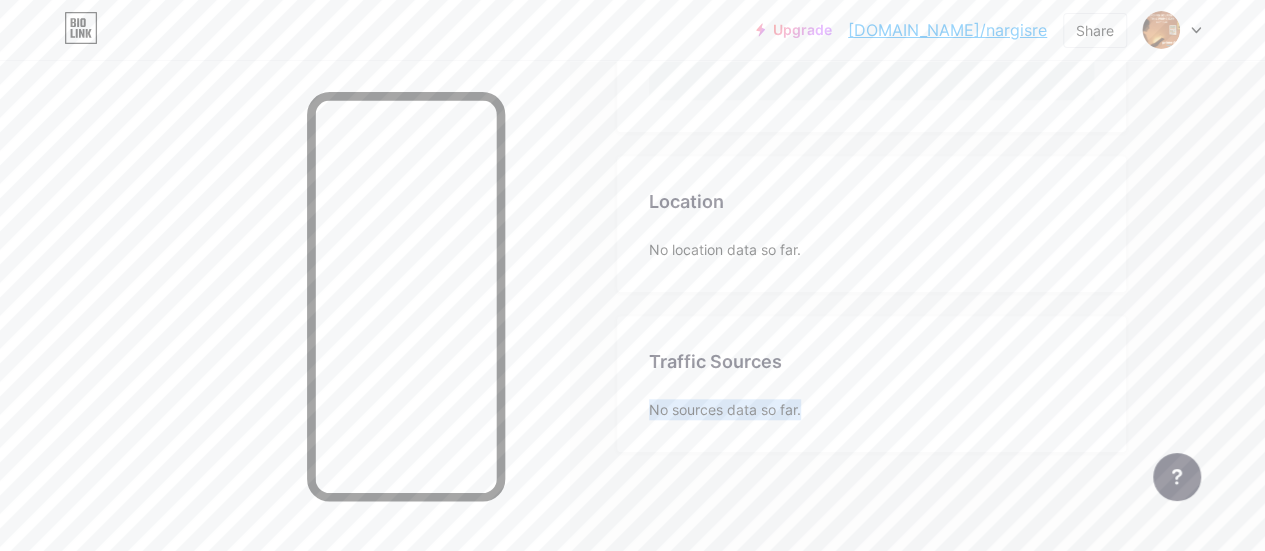 click on "No sources data so far." at bounding box center (871, 409) 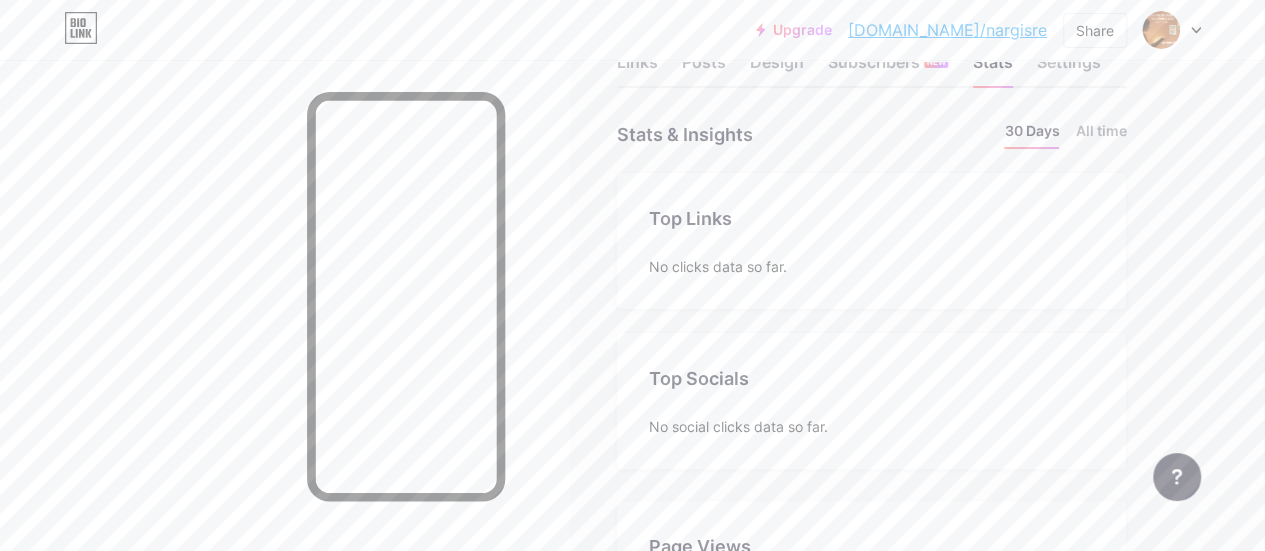scroll, scrollTop: 0, scrollLeft: 0, axis: both 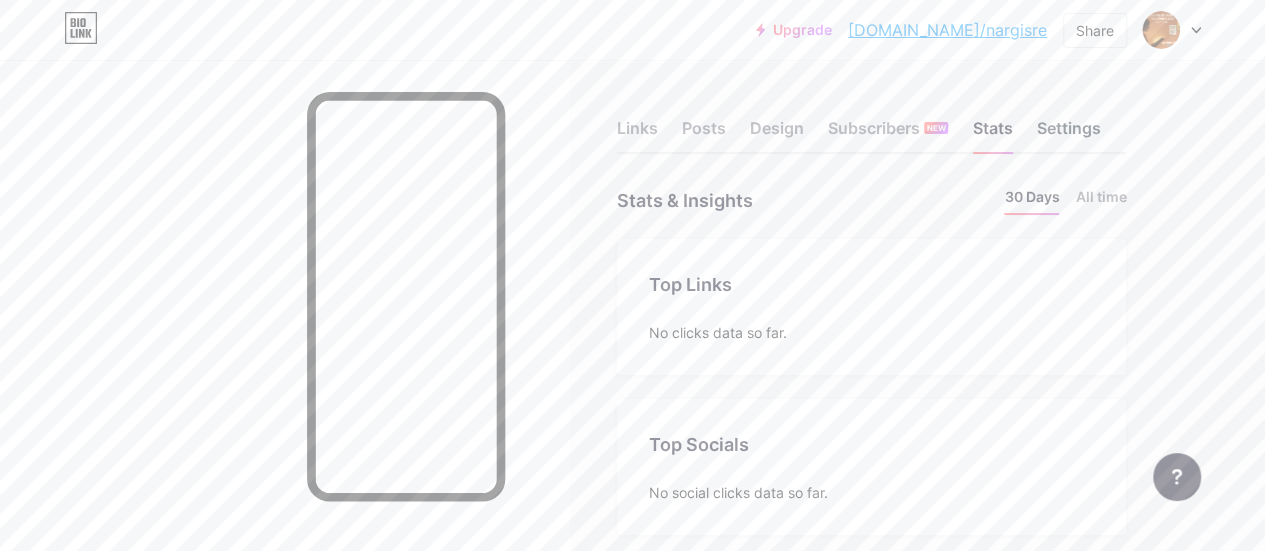 click on "Settings" at bounding box center (1068, 134) 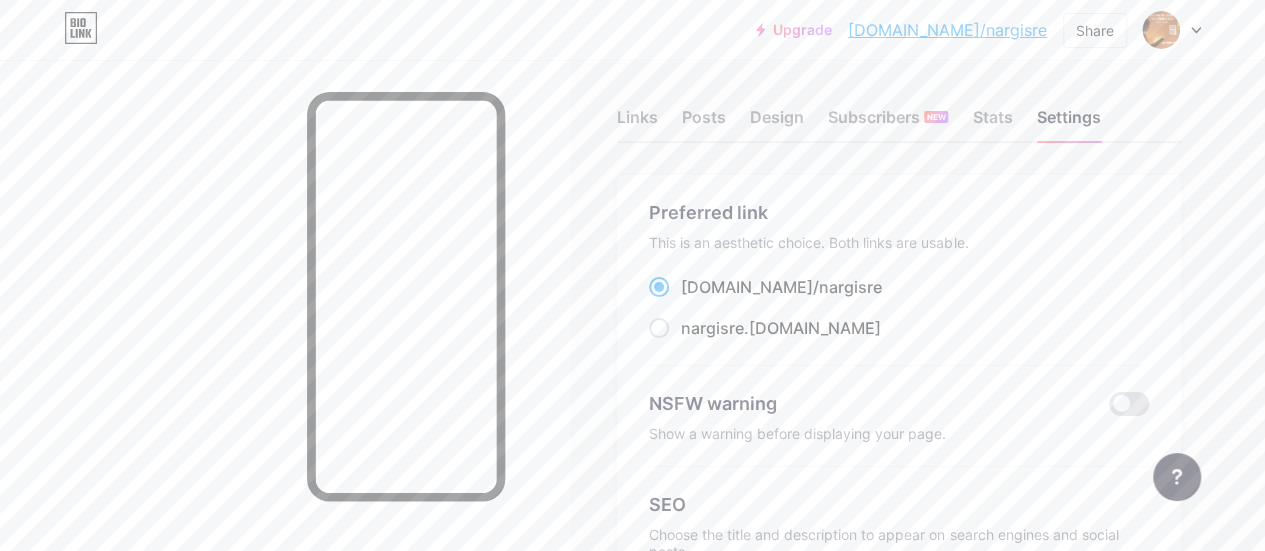 scroll, scrollTop: 0, scrollLeft: 0, axis: both 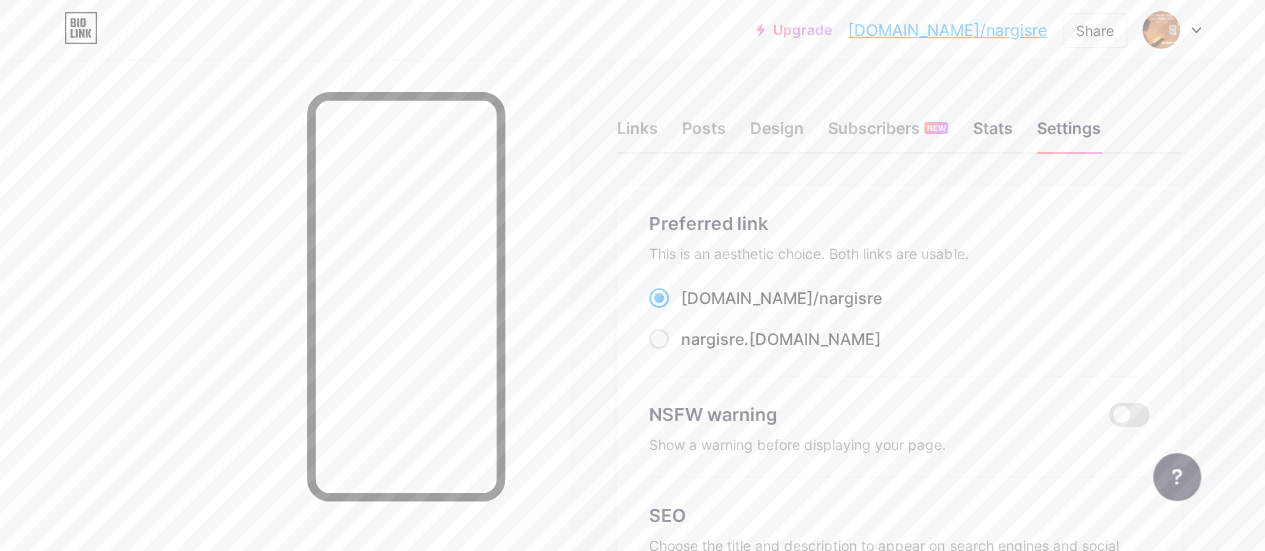 click on "Stats" at bounding box center (992, 134) 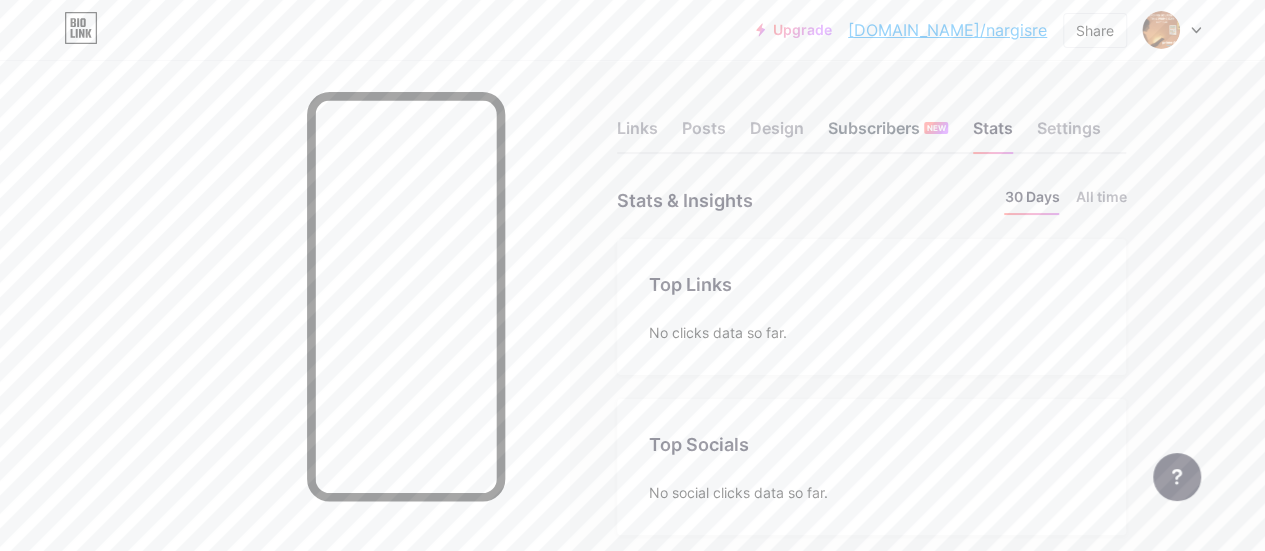 scroll, scrollTop: 999448, scrollLeft: 998735, axis: both 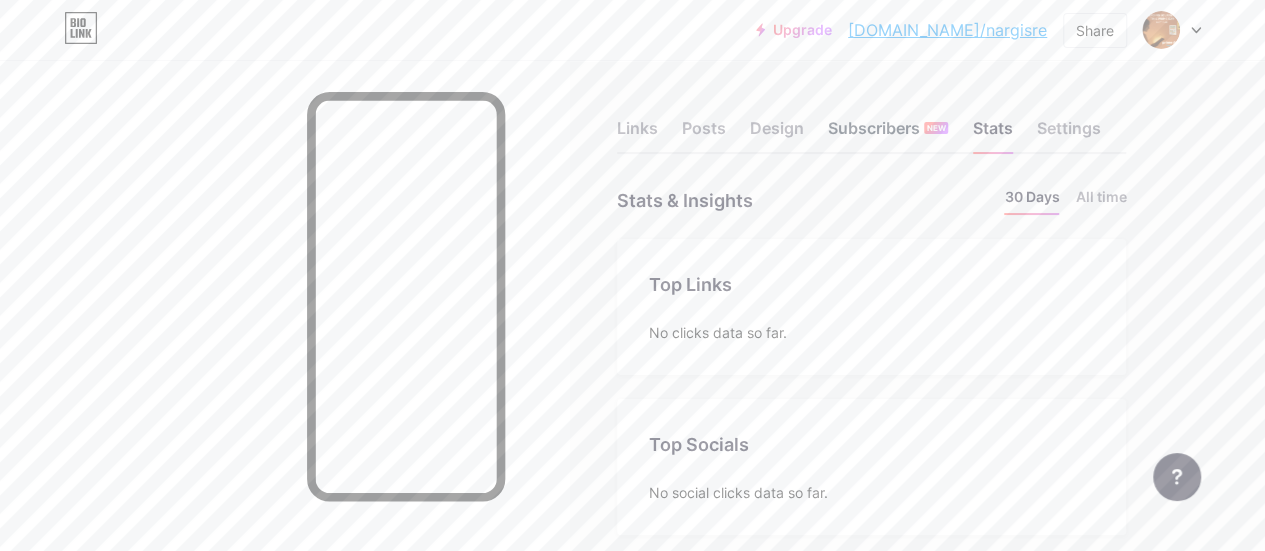 click on "Subscribers
NEW" at bounding box center [888, 134] 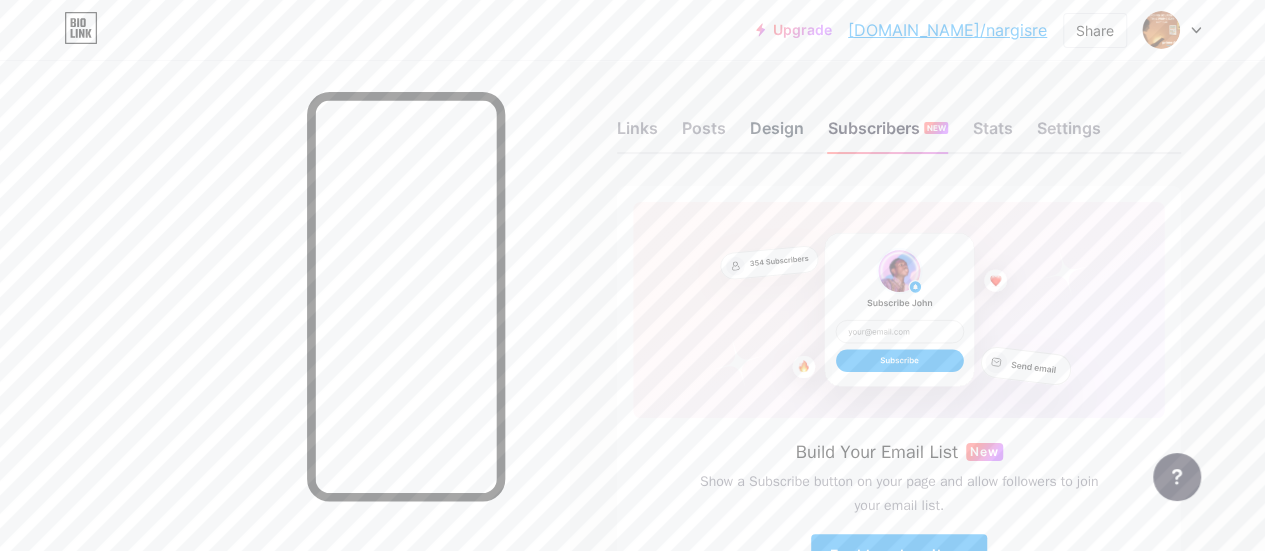 click on "Design" at bounding box center [777, 134] 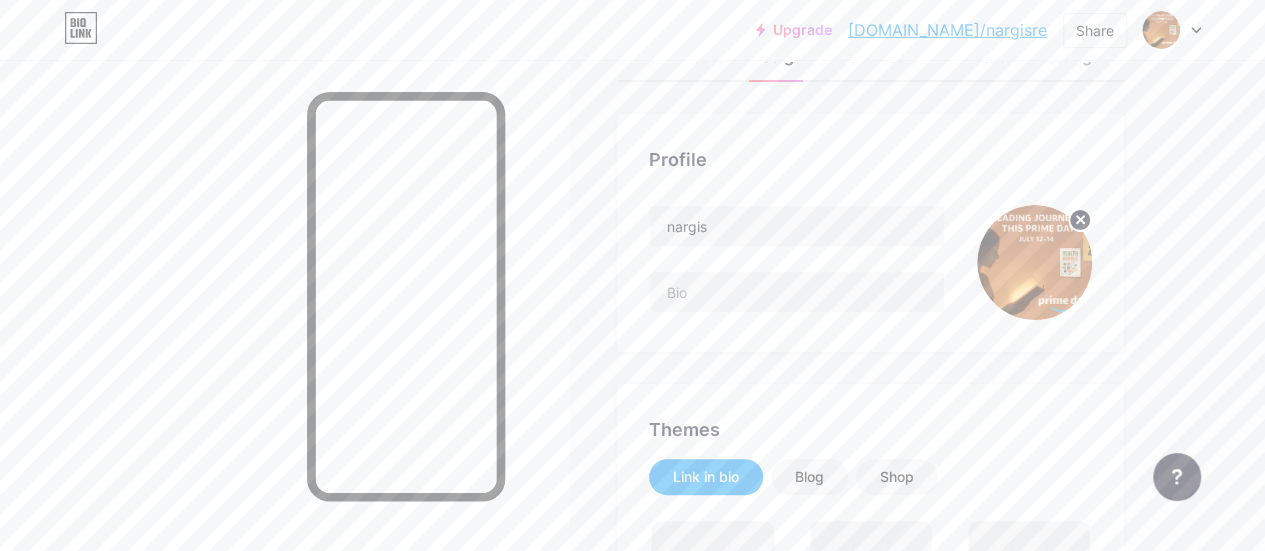 scroll, scrollTop: 0, scrollLeft: 0, axis: both 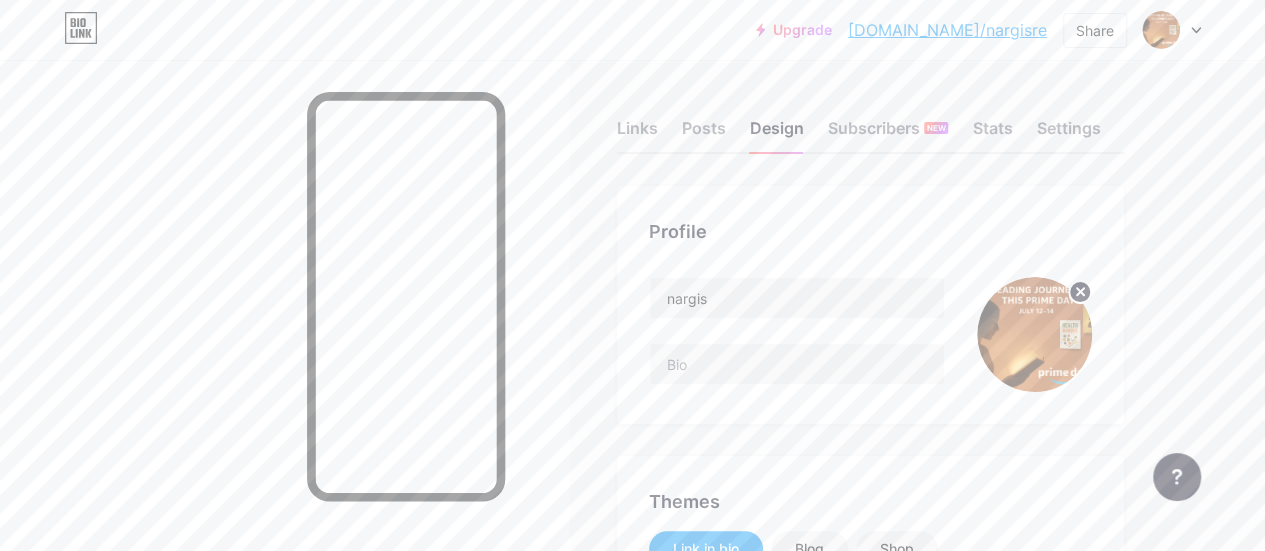 click on "Links
Posts
Design
Subscribers
NEW
Stats
Settings" at bounding box center (870, 119) 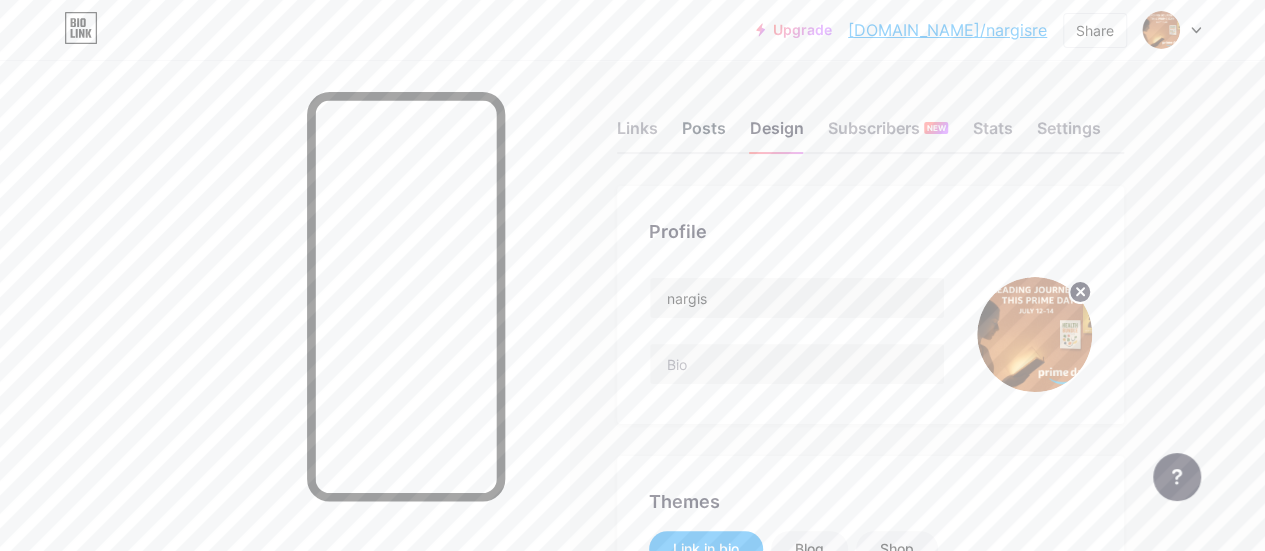 click on "Posts" at bounding box center (704, 134) 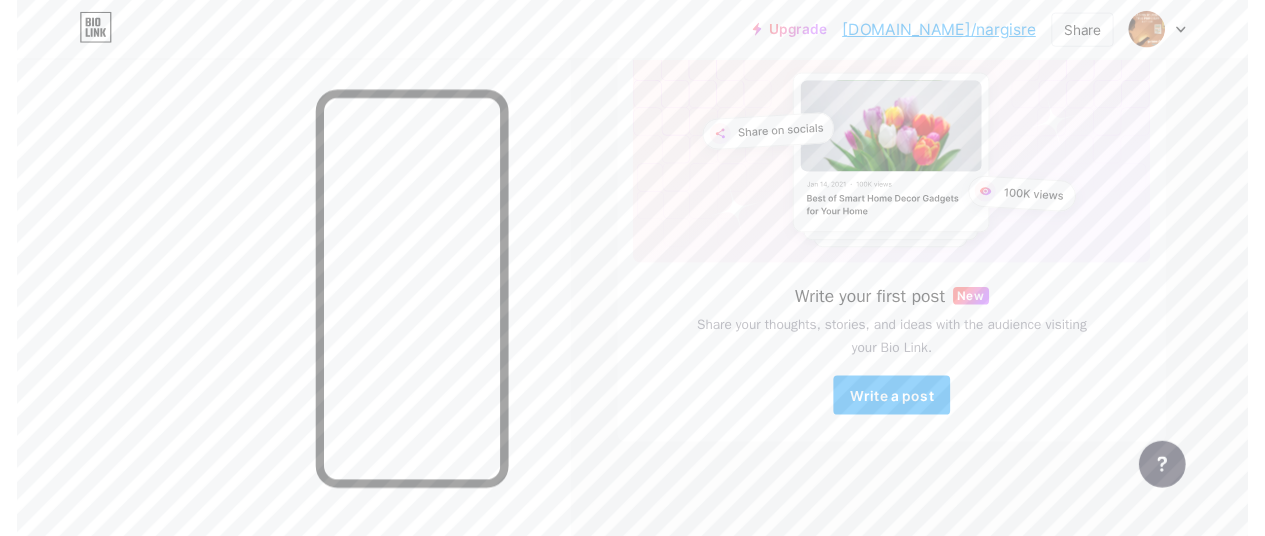 scroll, scrollTop: 0, scrollLeft: 0, axis: both 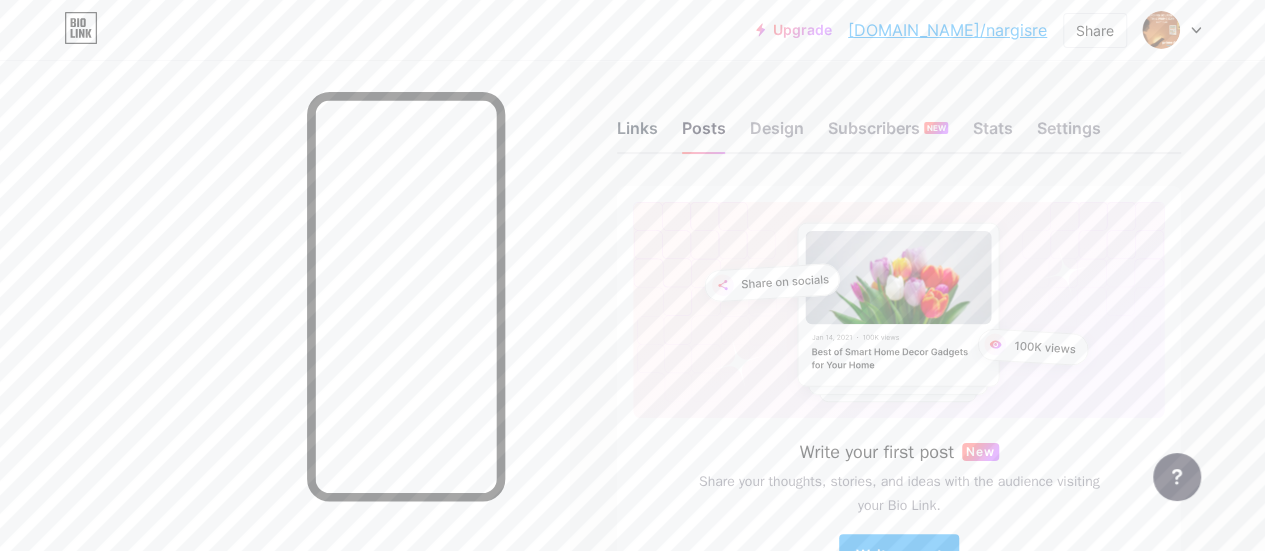 click on "Links" at bounding box center [637, 134] 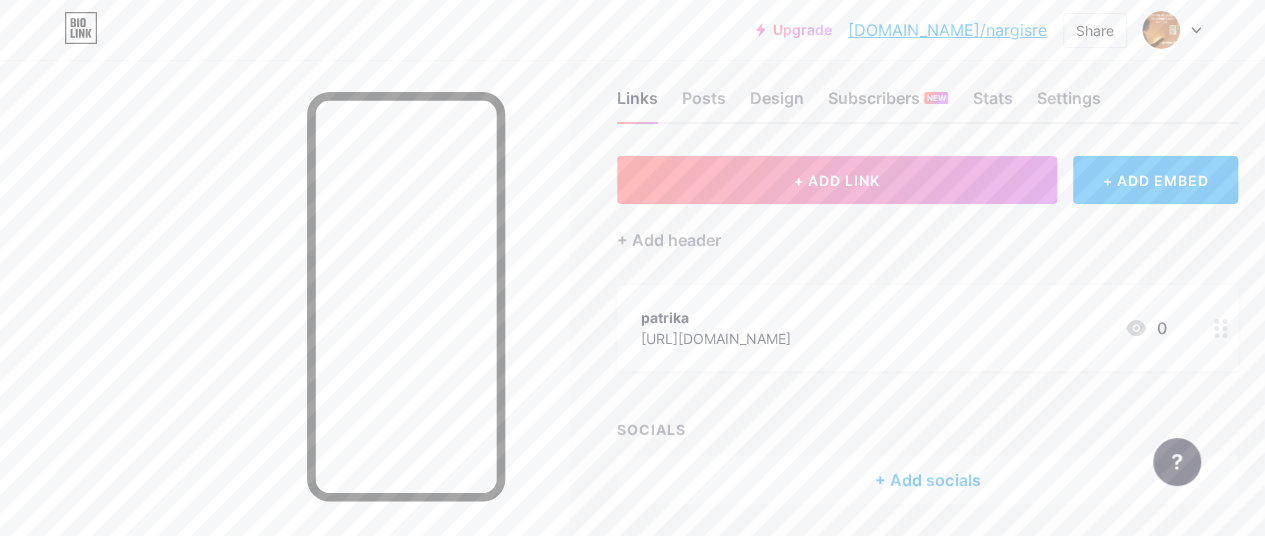 scroll, scrollTop: 0, scrollLeft: 0, axis: both 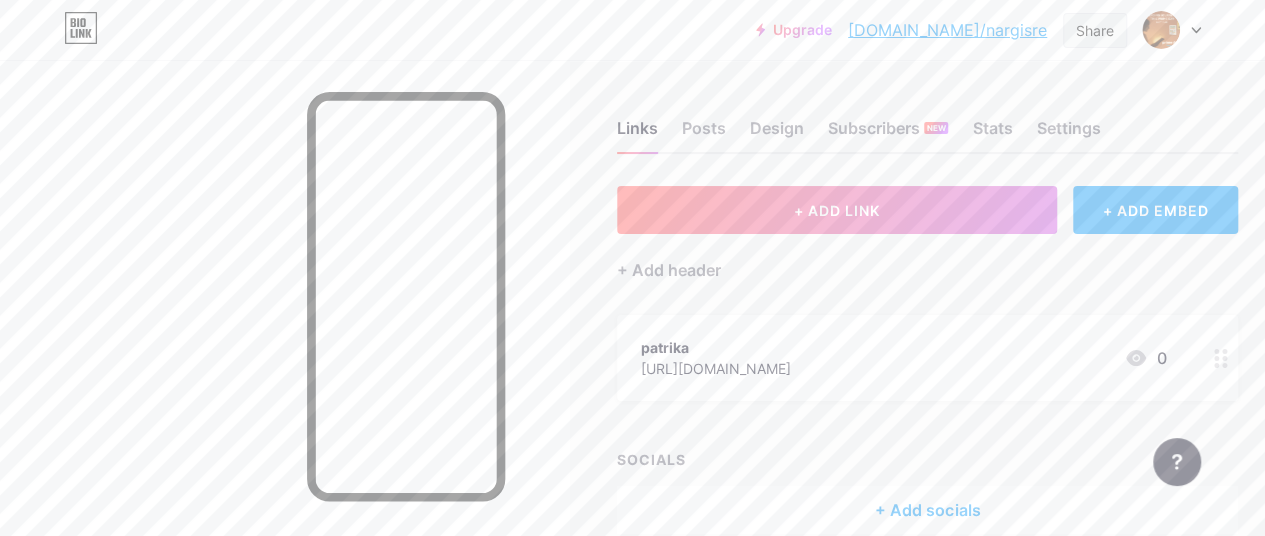 click on "Share" at bounding box center (1095, 30) 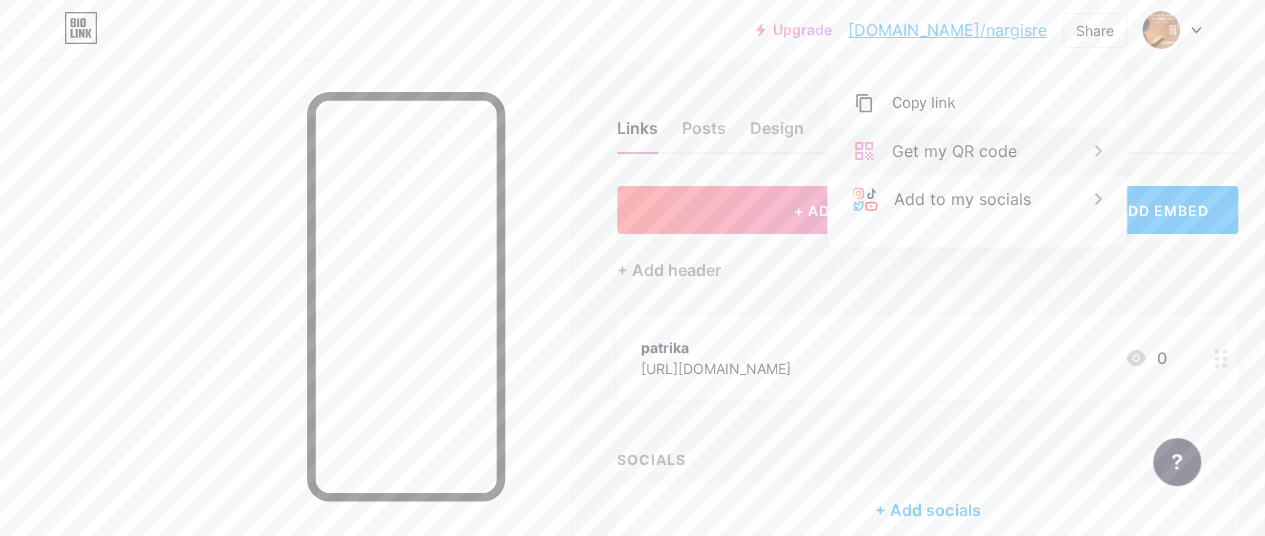 click on "Get my QR code" at bounding box center (954, 151) 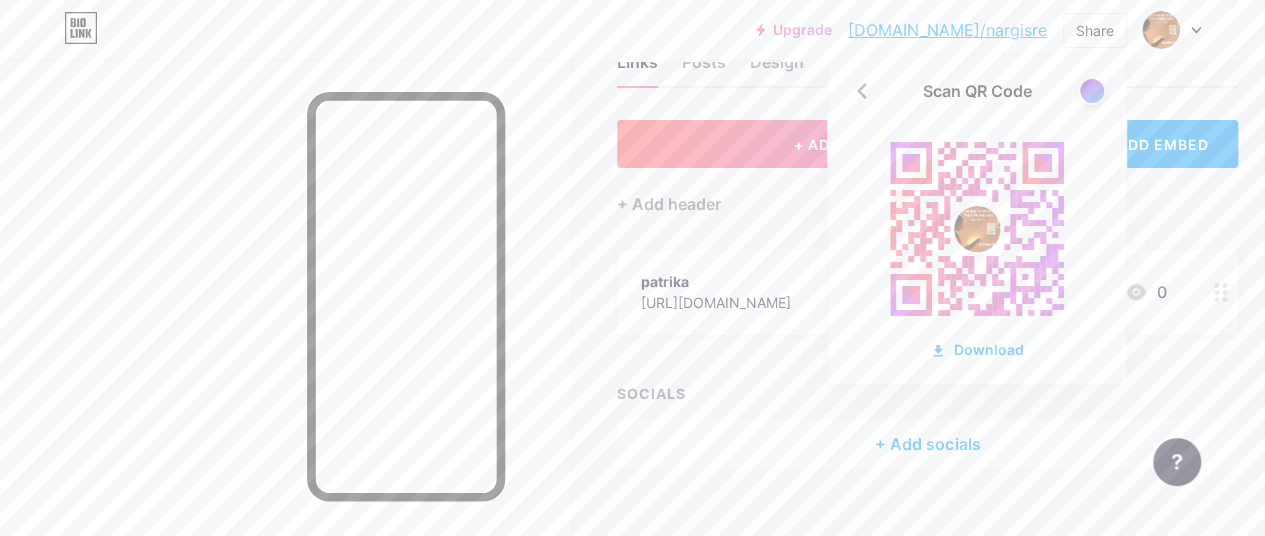 scroll, scrollTop: 97, scrollLeft: 0, axis: vertical 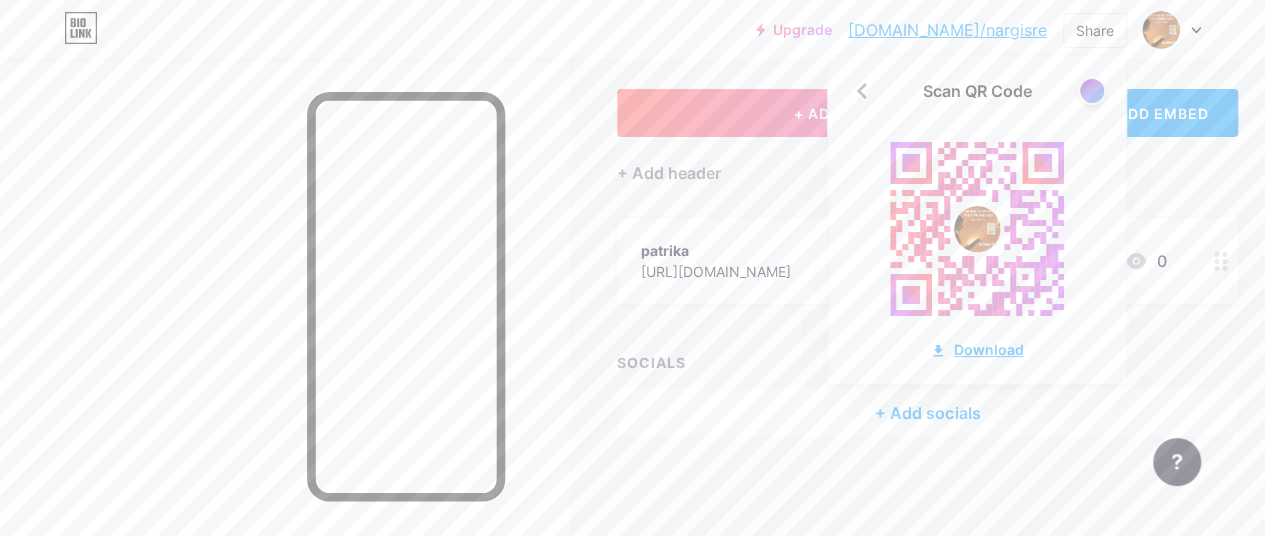click on "Download" at bounding box center [977, 349] 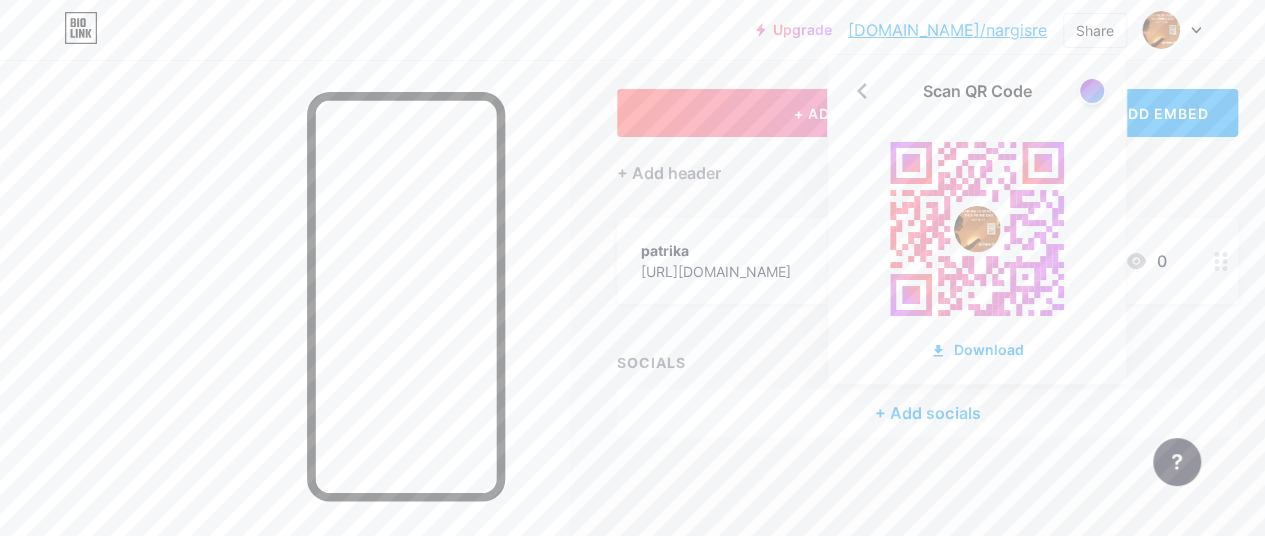 click at bounding box center (284, 328) 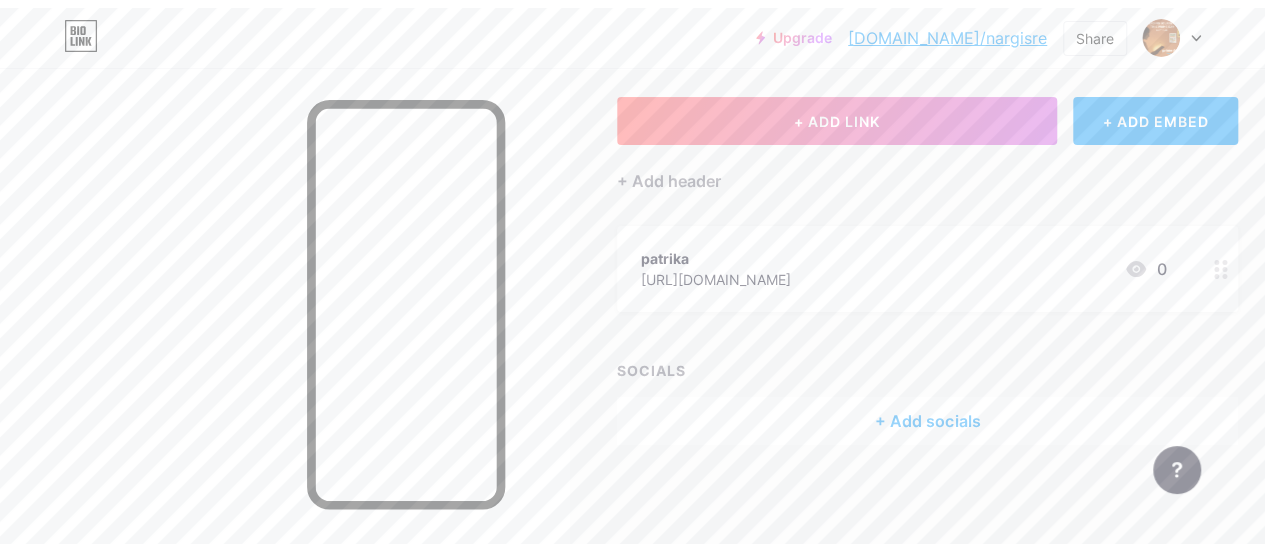 scroll, scrollTop: 0, scrollLeft: 0, axis: both 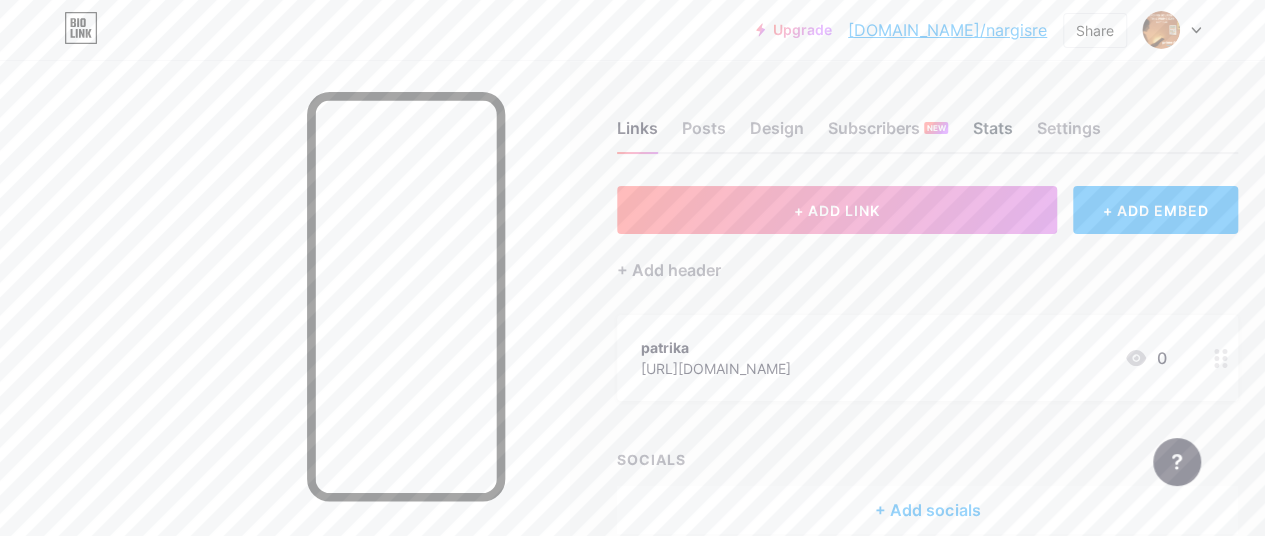 click on "Stats" at bounding box center [992, 134] 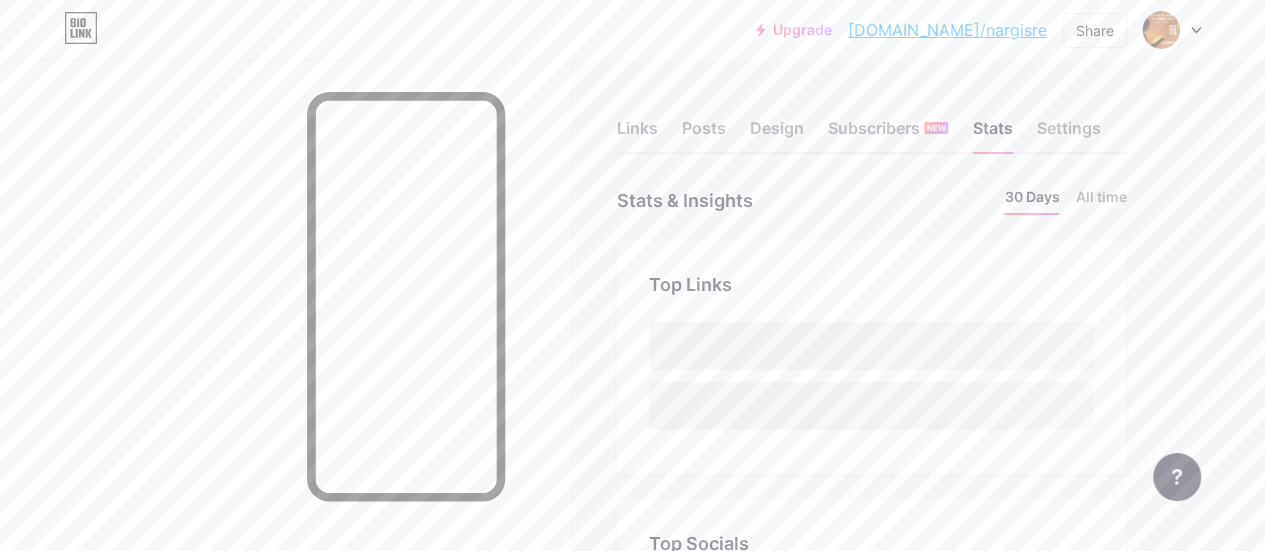 scroll, scrollTop: 999448, scrollLeft: 998735, axis: both 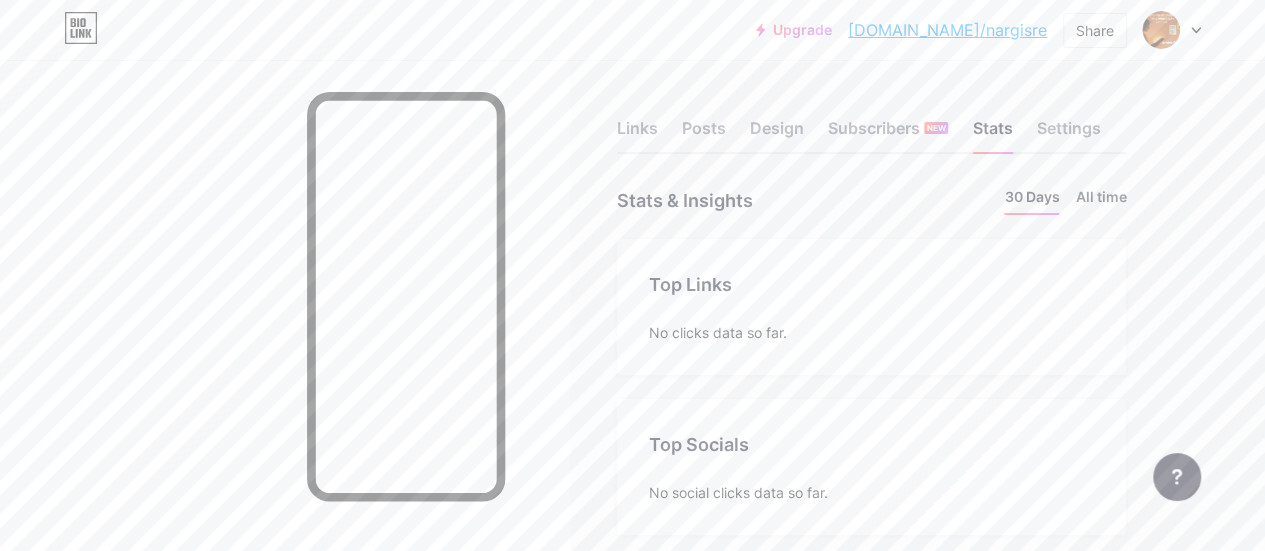 click on "All
time" at bounding box center (1100, 200) 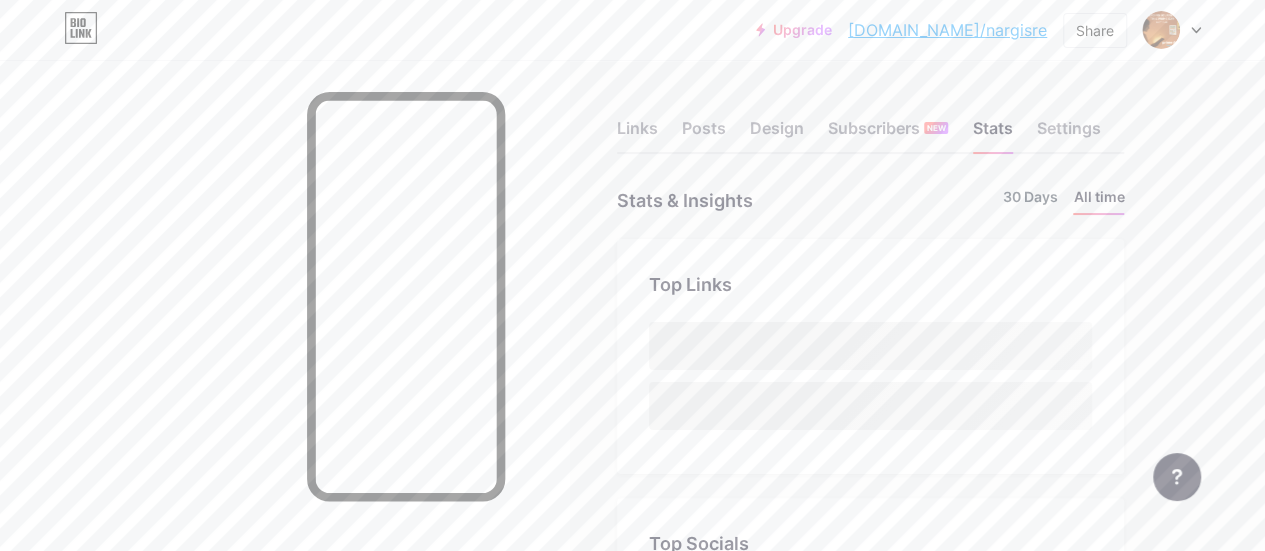 click on "30 Days" at bounding box center (1029, 200) 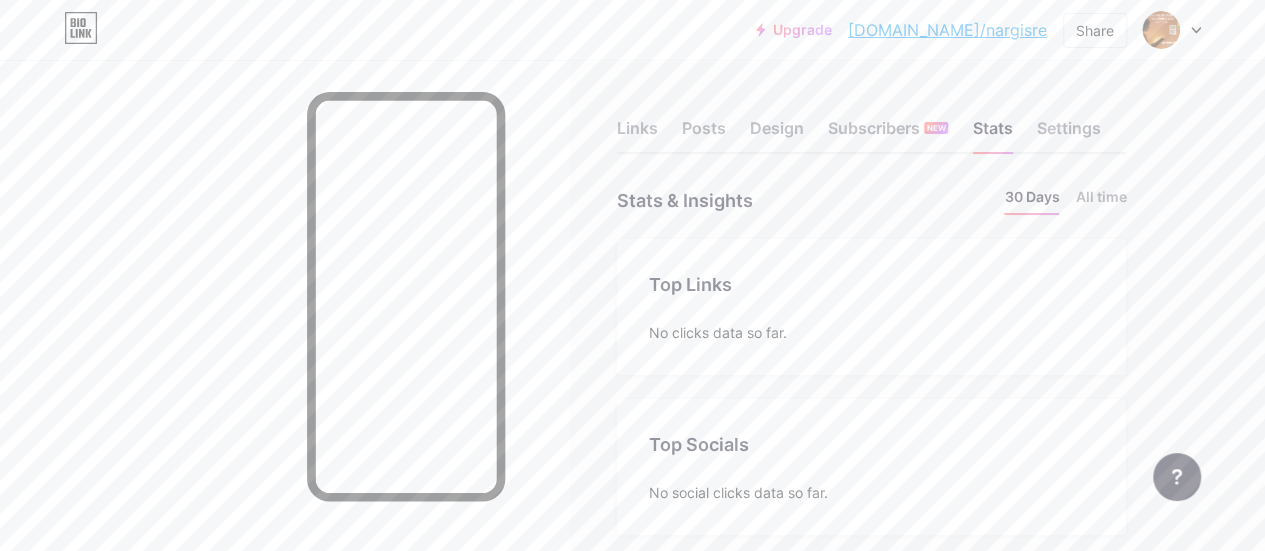 scroll, scrollTop: 999448, scrollLeft: 998735, axis: both 